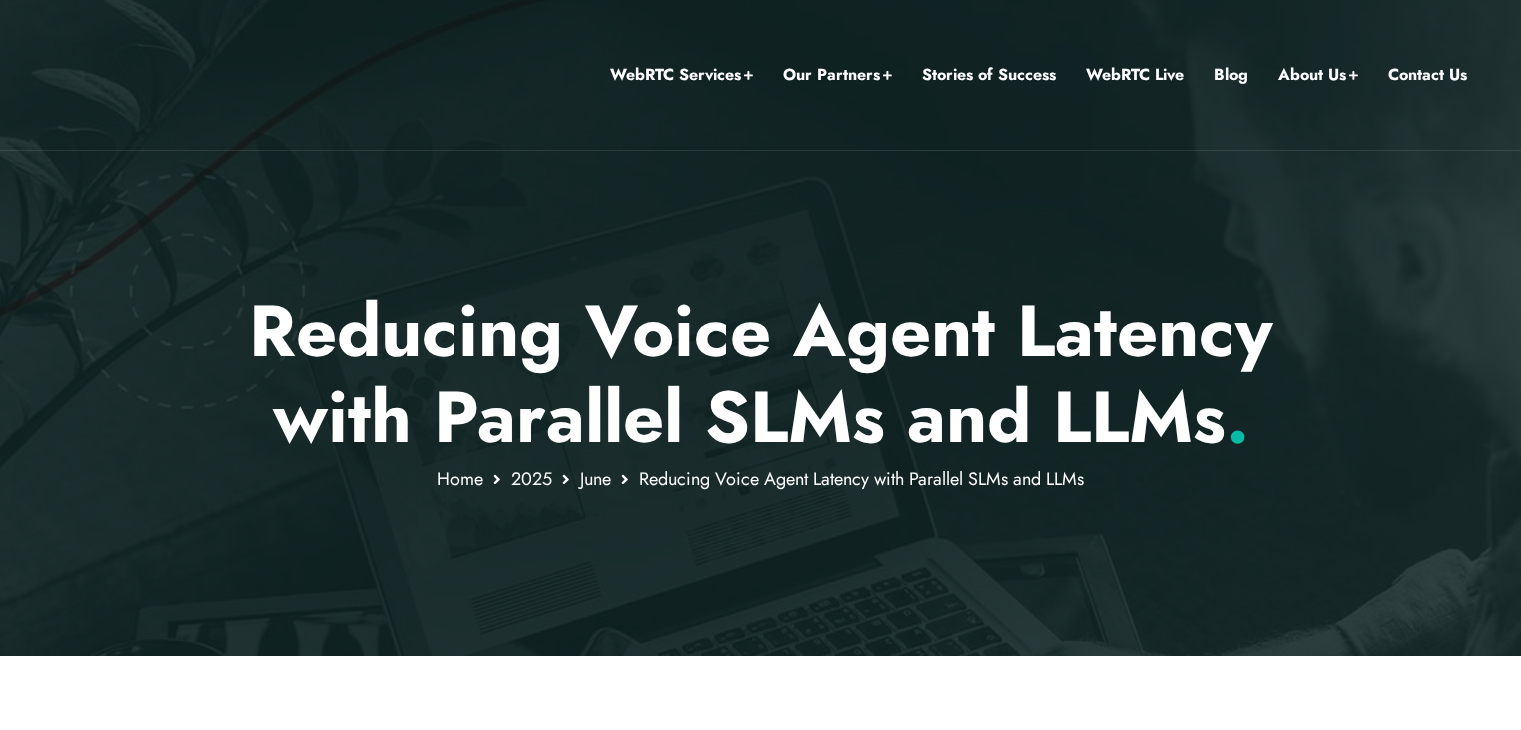 scroll, scrollTop: 0, scrollLeft: 0, axis: both 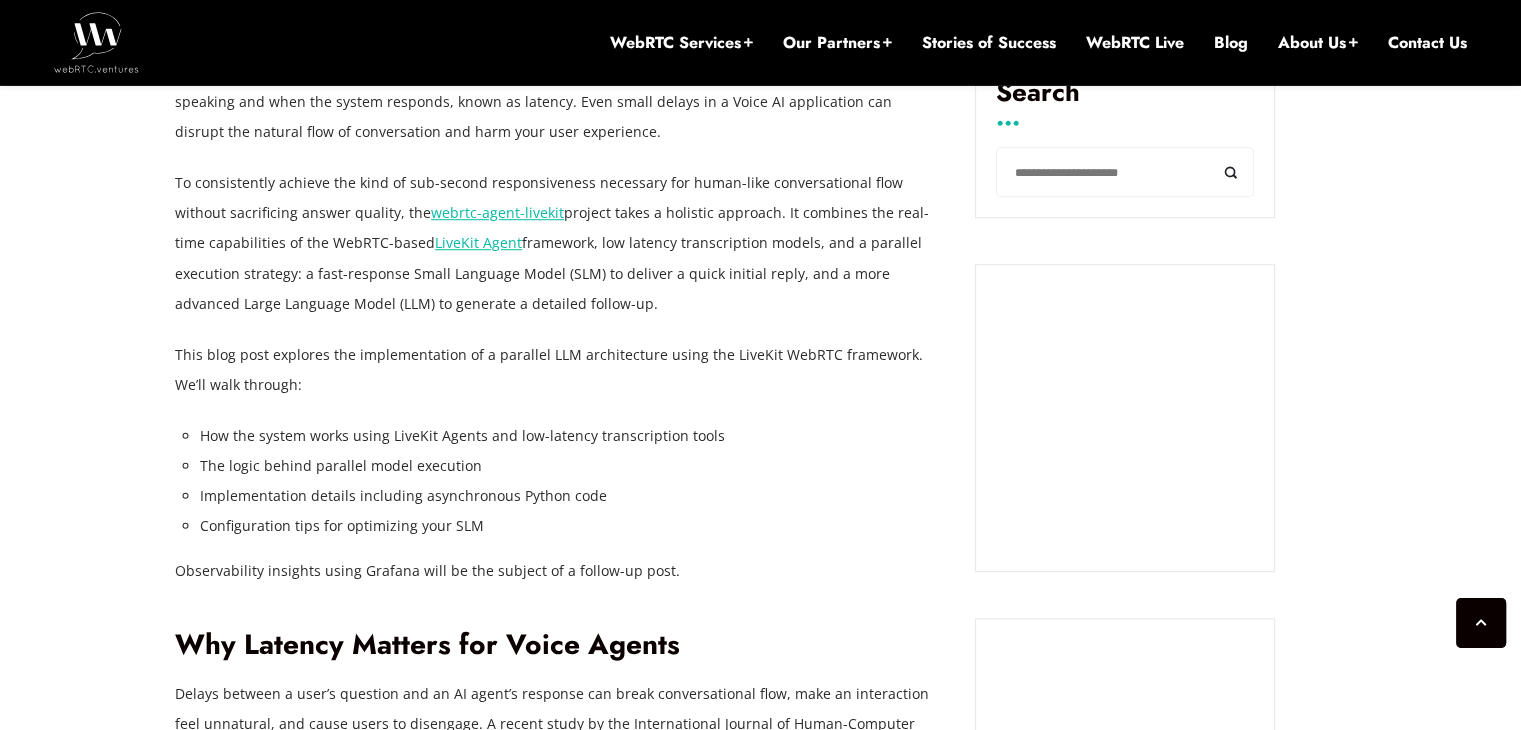 drag, startPoint x: 562, startPoint y: 244, endPoint x: 760, endPoint y: 292, distance: 203.73512 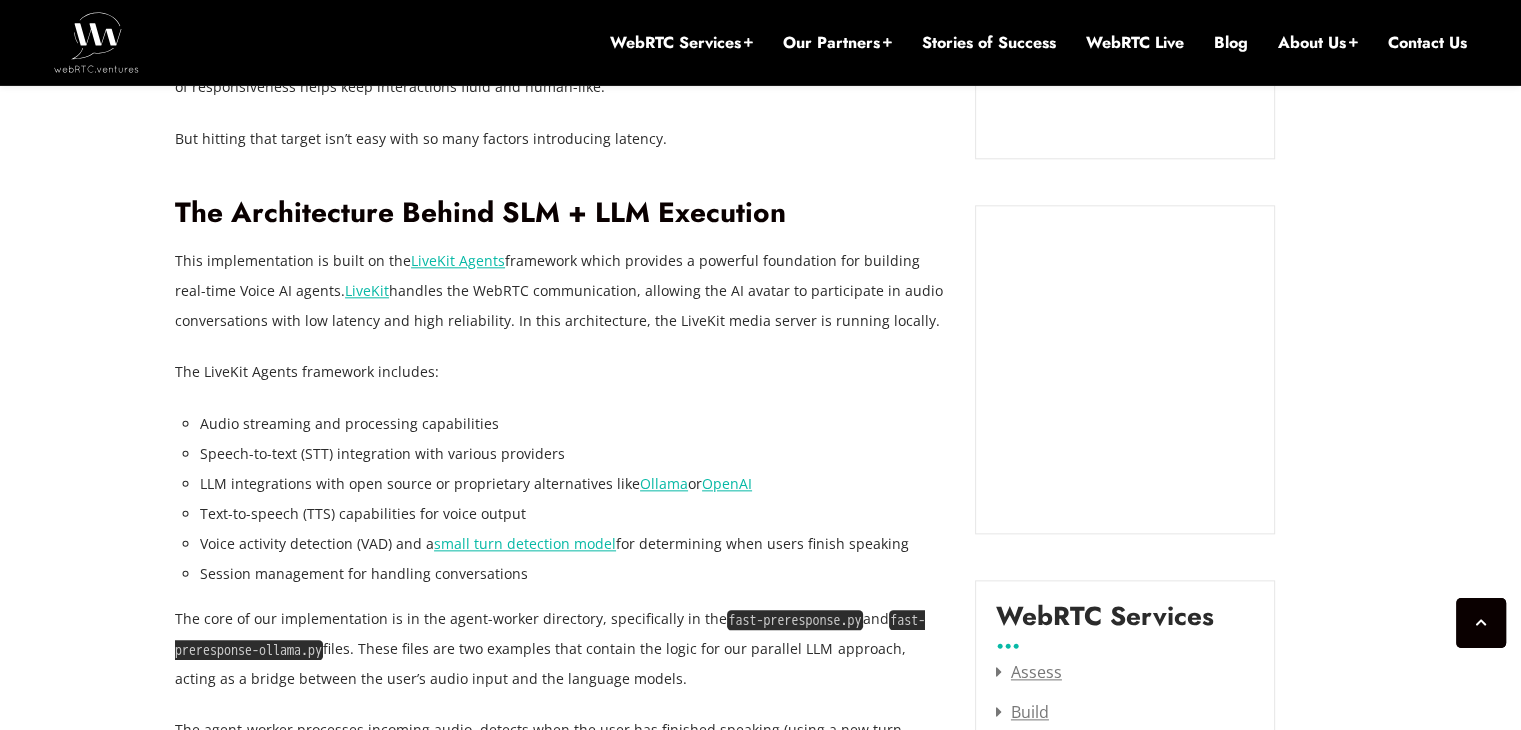 scroll, scrollTop: 2196, scrollLeft: 0, axis: vertical 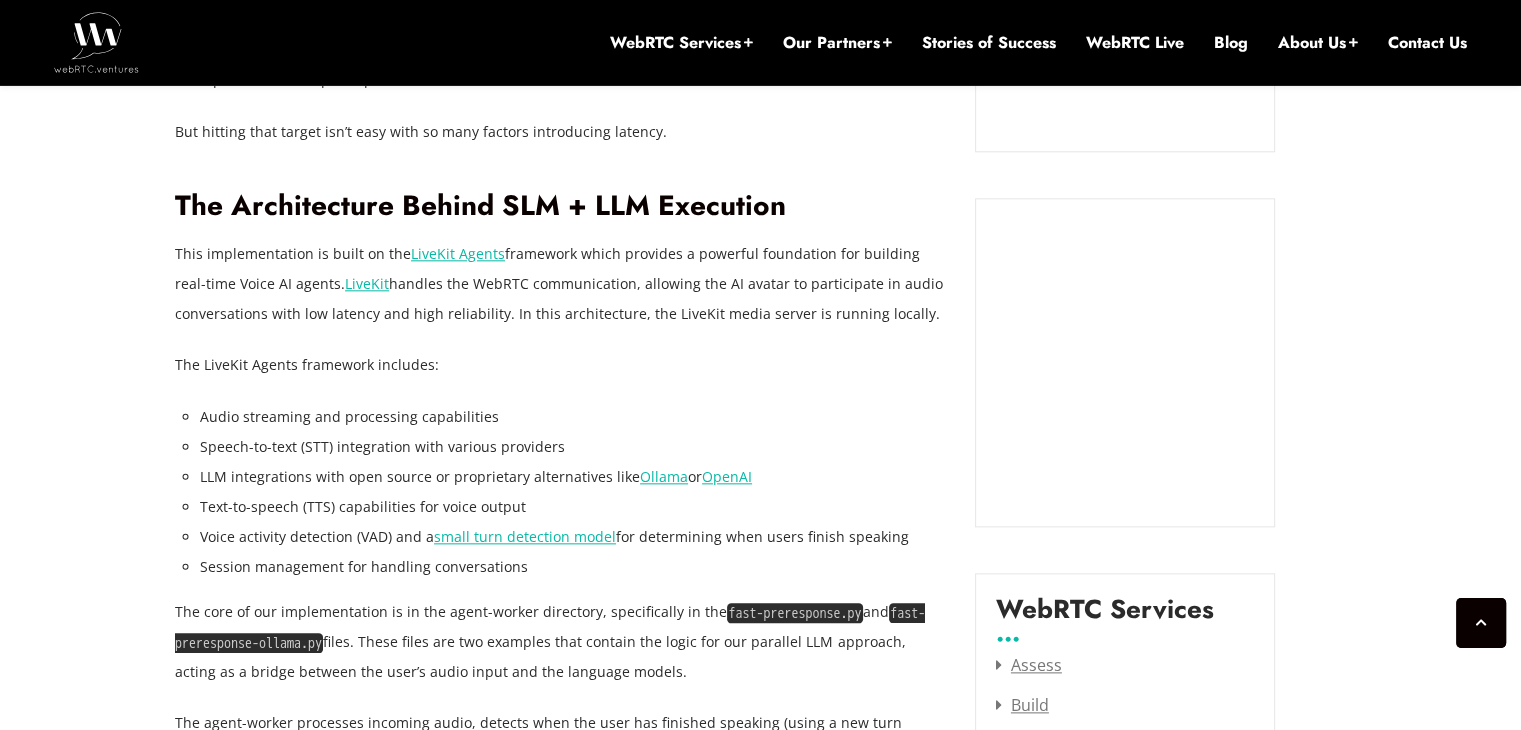 click on "Session management for handling conversations" at bounding box center [572, 567] 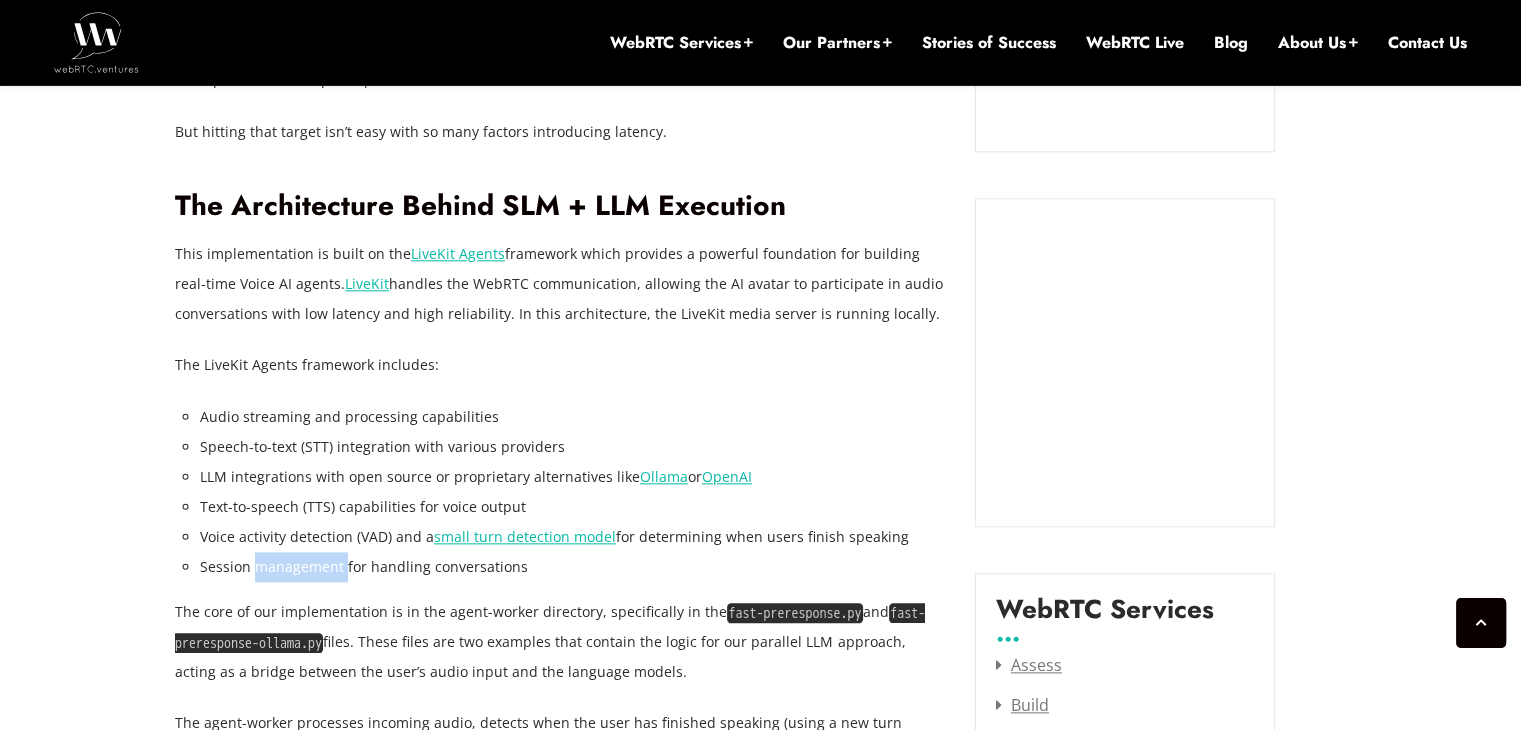 click on "Session management for handling conversations" at bounding box center [572, 567] 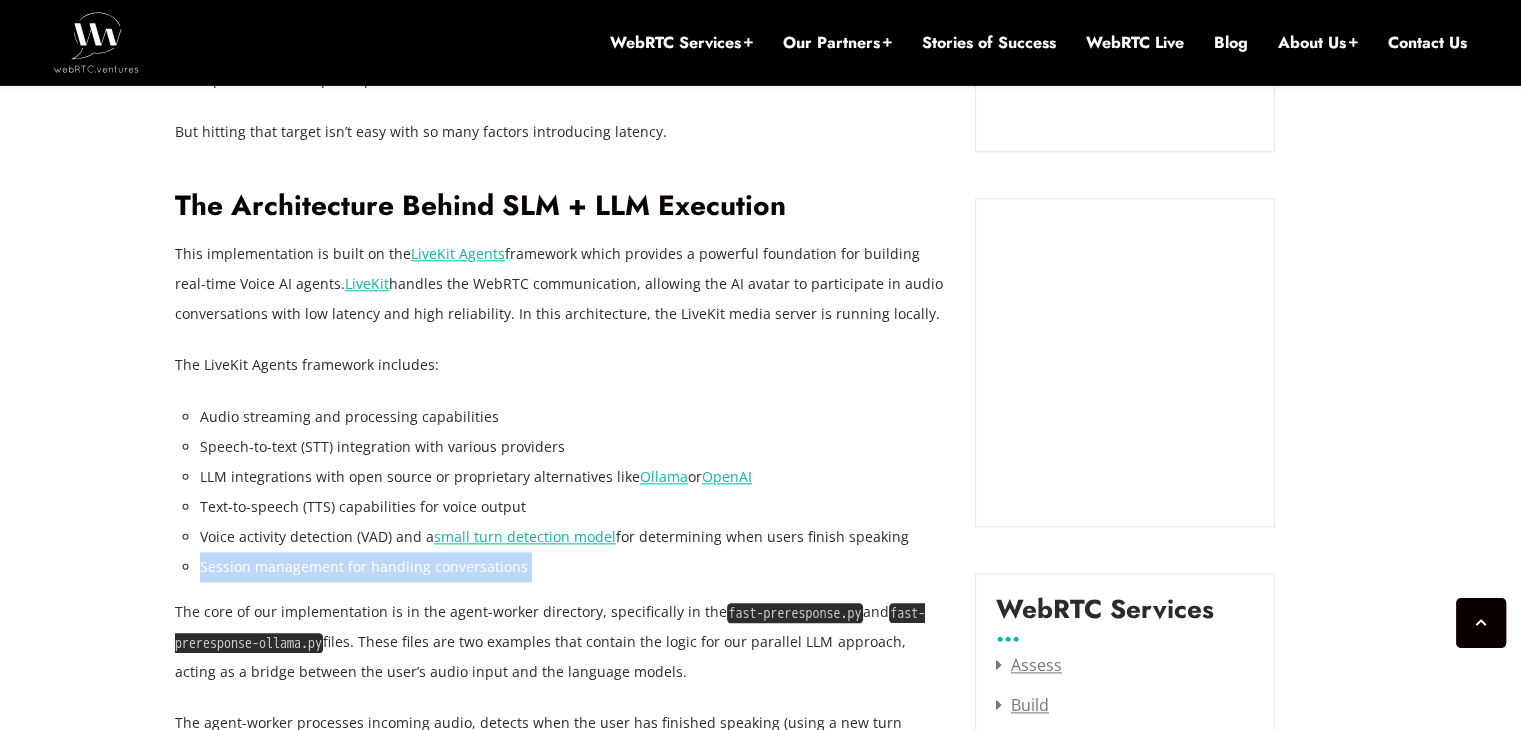 click on "Session management for handling conversations" at bounding box center (572, 567) 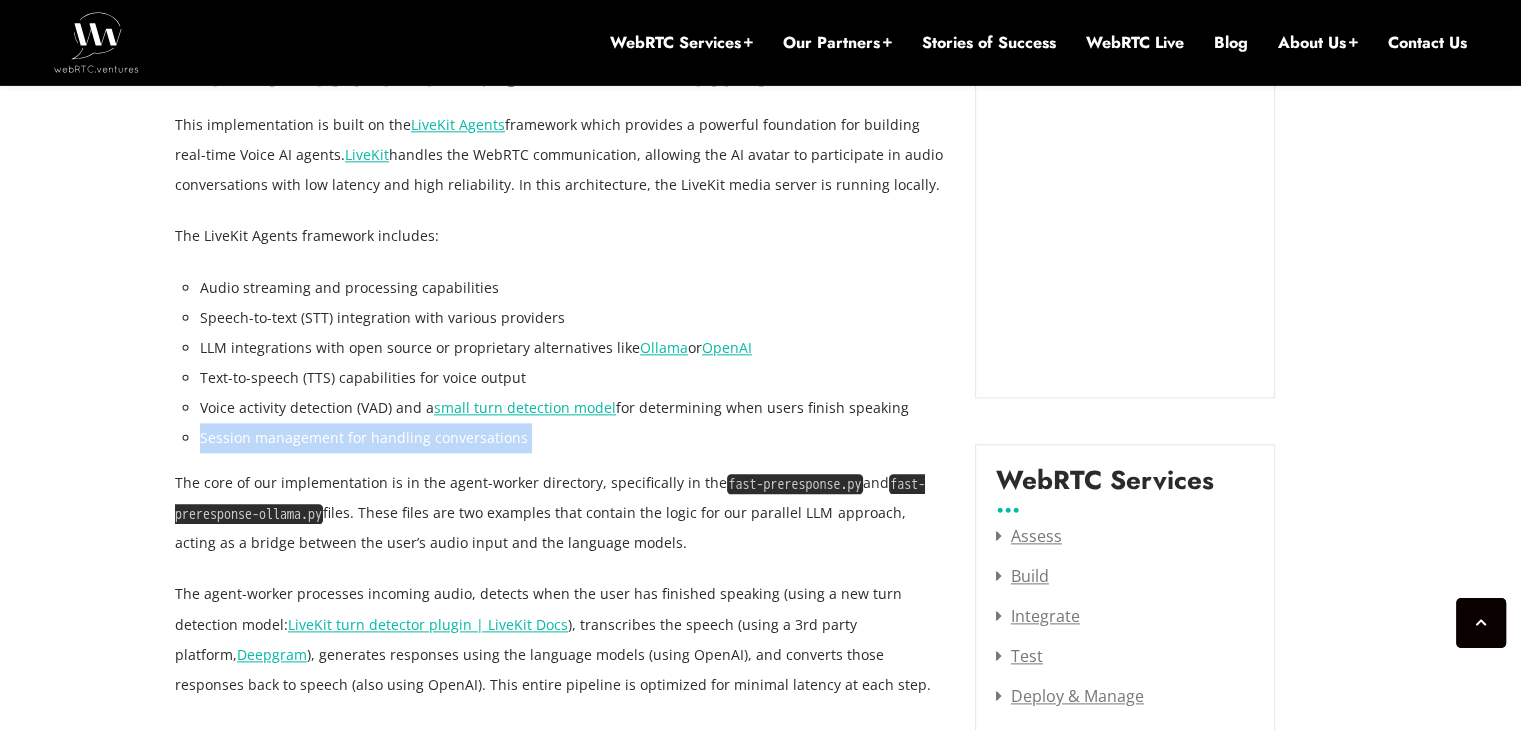 scroll, scrollTop: 2335, scrollLeft: 0, axis: vertical 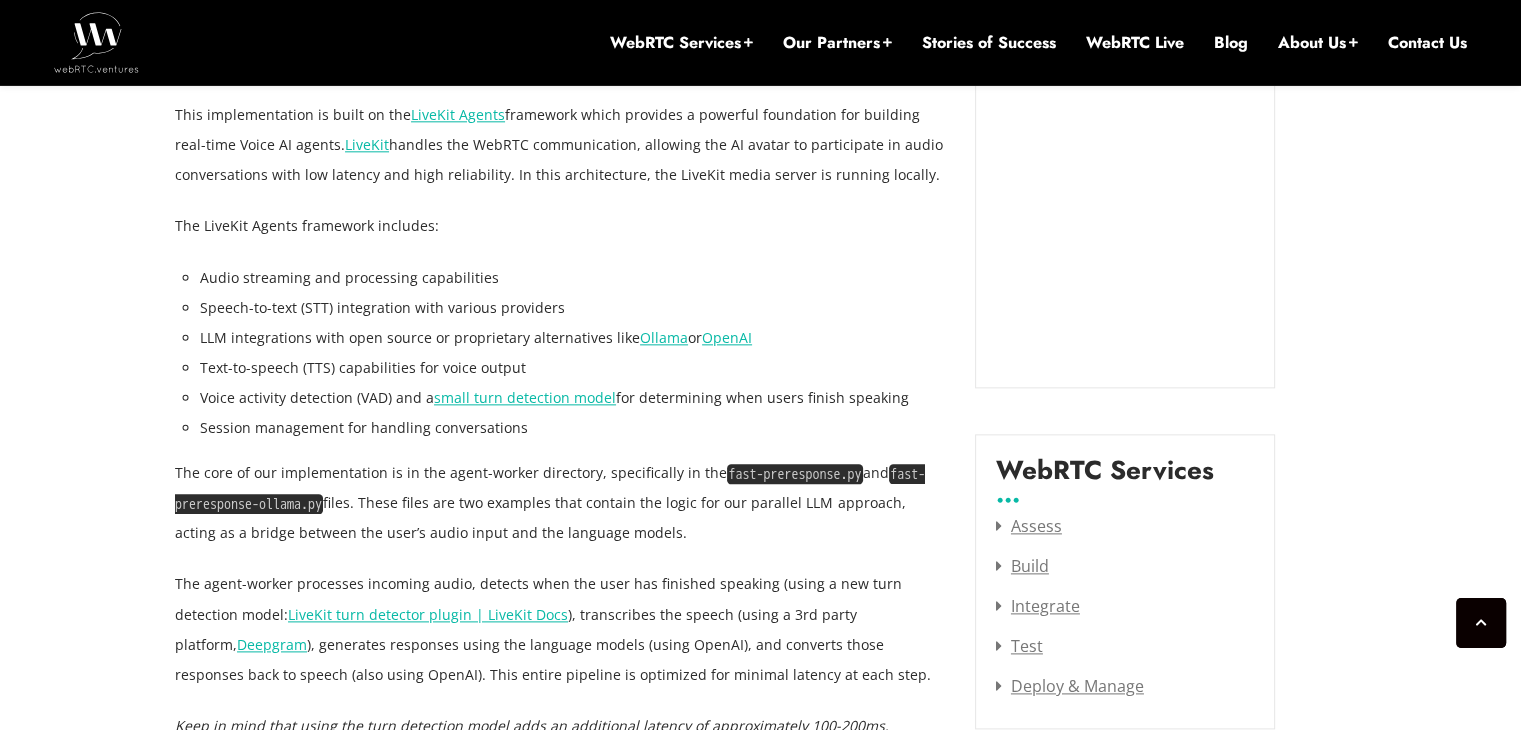 click on "The core of our implementation is in the agent-worker directory, specifically in the  fast-preresponse.py  and  fast-preresponse-ollama.py  files. These files are two examples that contain the logic for our parallel LLM approach, acting as a bridge between the user’s audio input and the language models." at bounding box center [560, 503] 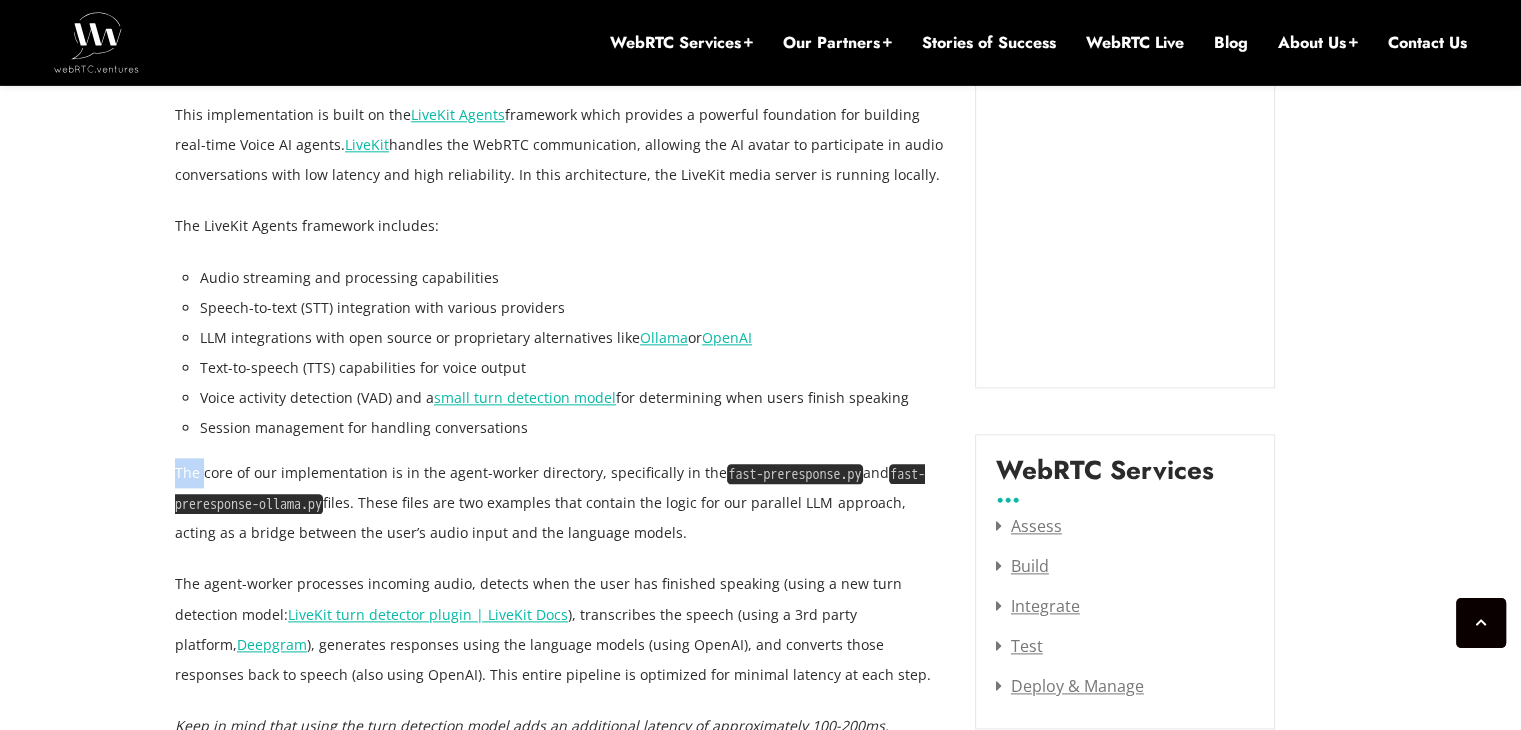 click on "The core of our implementation is in the agent-worker directory, specifically in the  fast-preresponse.py  and  fast-preresponse-ollama.py  files. These files are two examples that contain the logic for our parallel LLM approach, acting as a bridge between the user’s audio input and the language models." at bounding box center (560, 503) 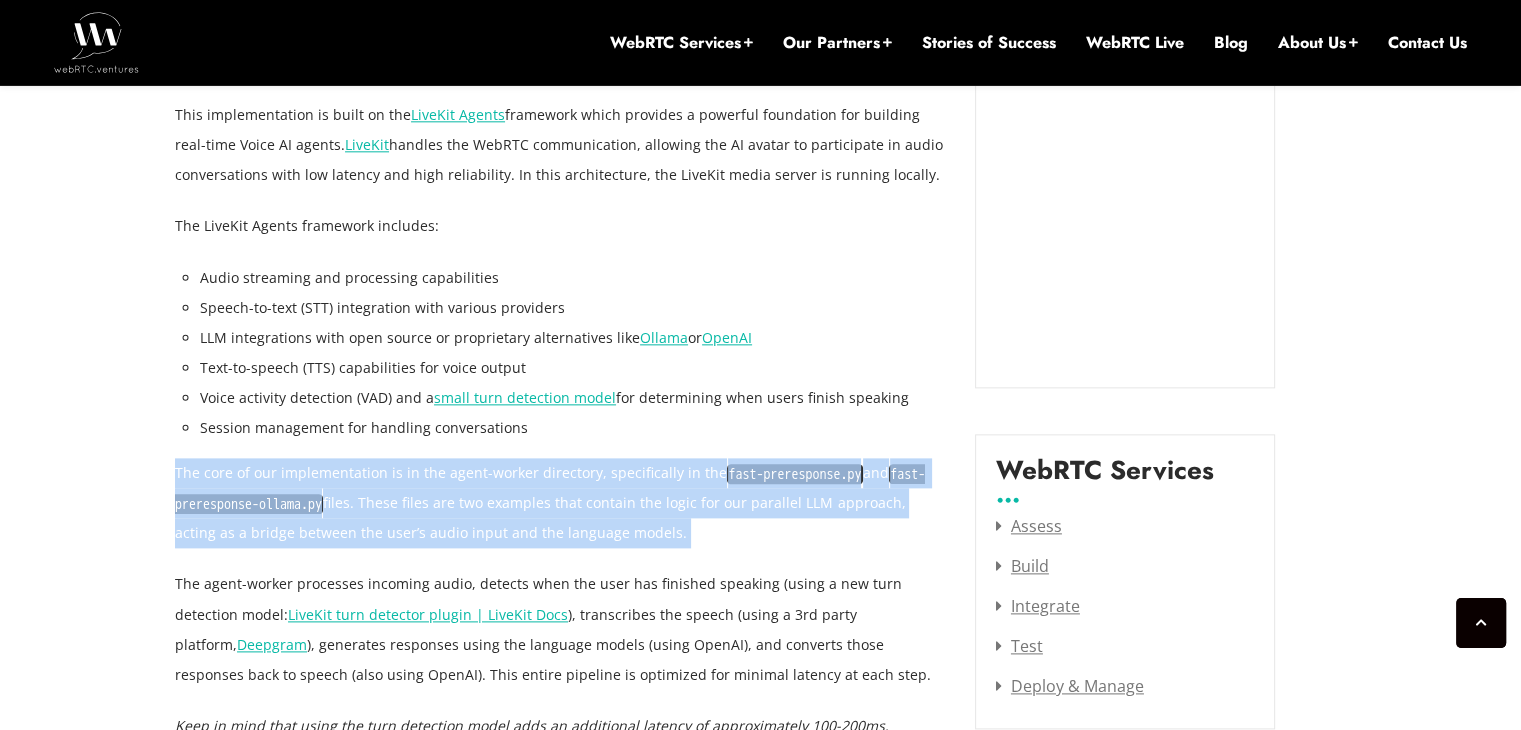 click on "The core of our implementation is in the agent-worker directory, specifically in the  fast-preresponse.py  and  fast-preresponse-ollama.py  files. These files are two examples that contain the logic for our parallel LLM approach, acting as a bridge between the user’s audio input and the language models." at bounding box center (560, 503) 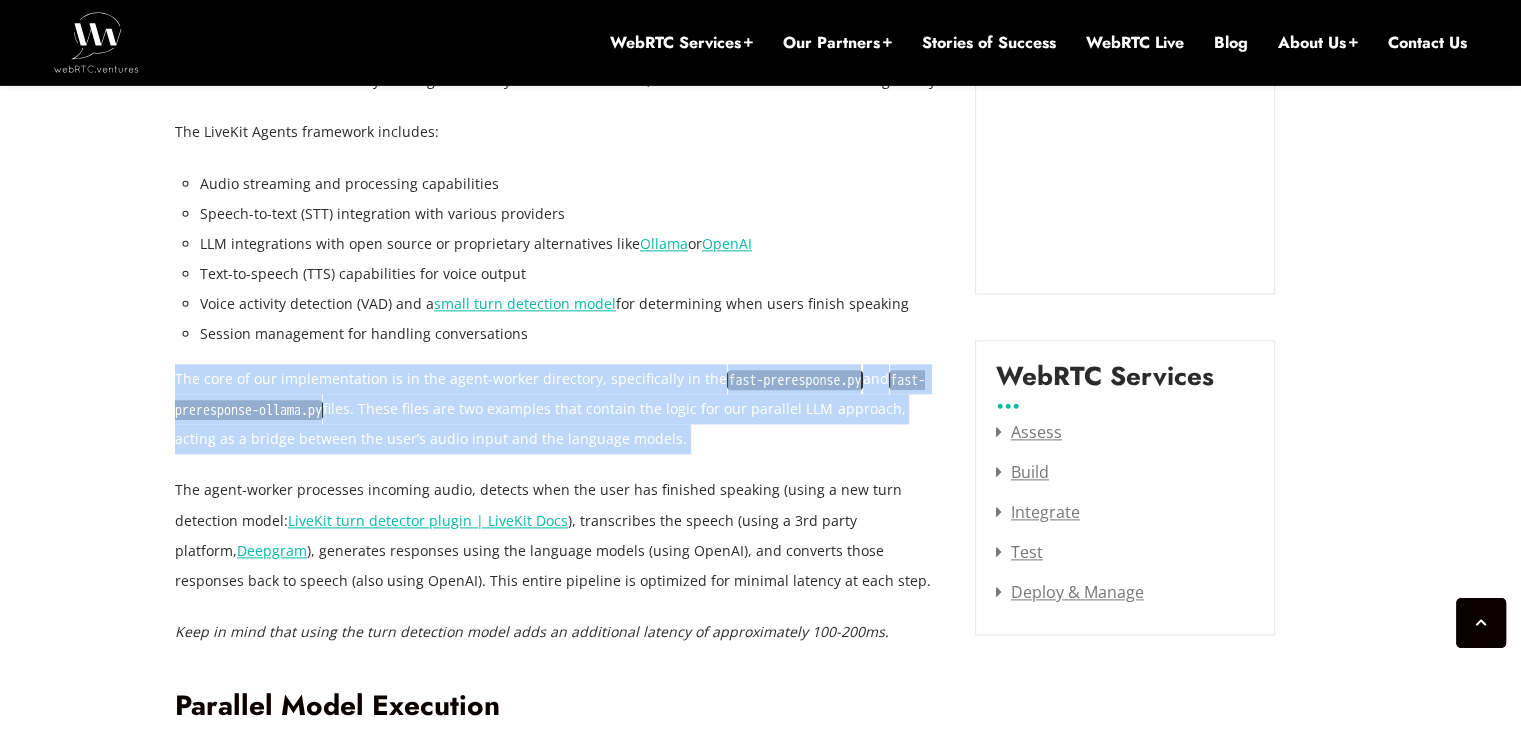 scroll, scrollTop: 2430, scrollLeft: 0, axis: vertical 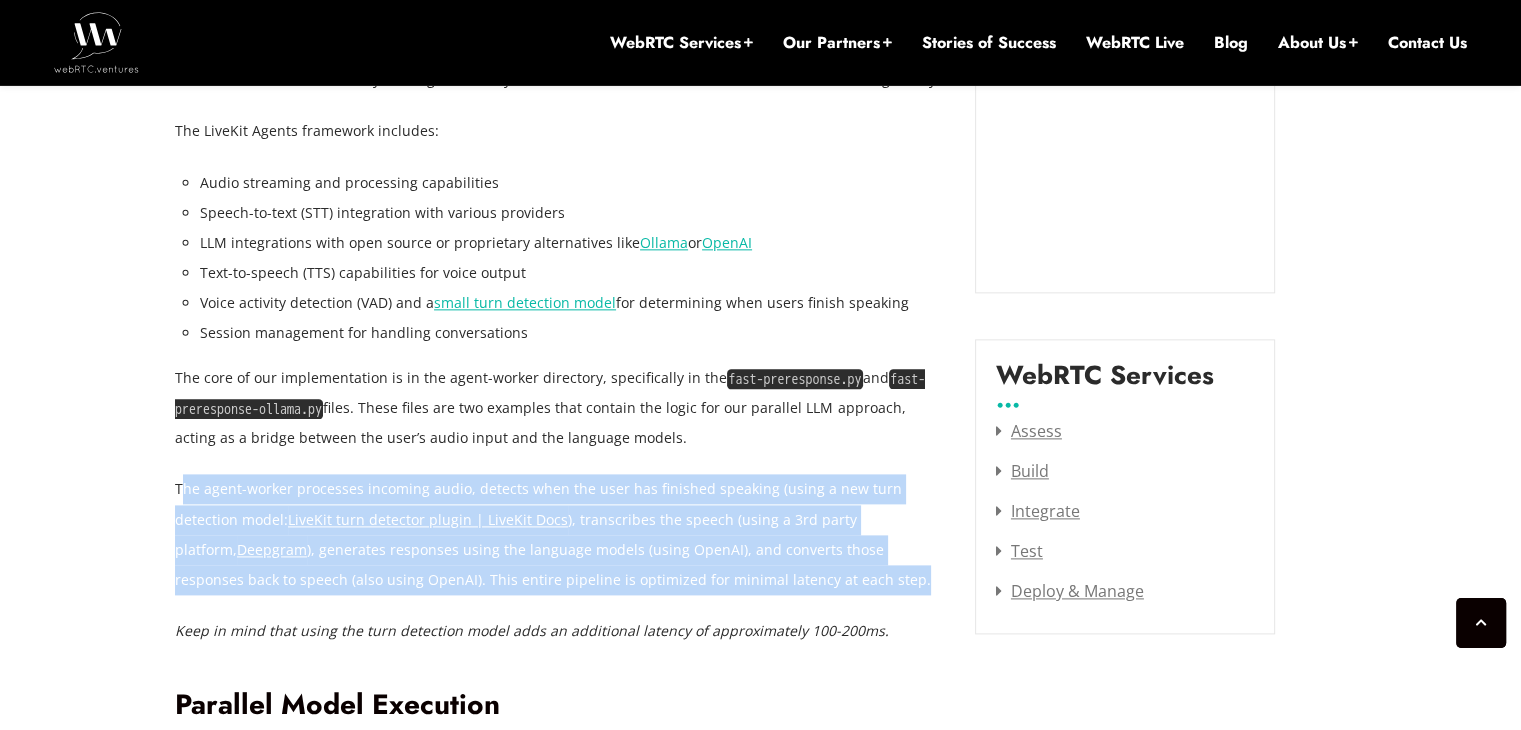drag, startPoint x: 696, startPoint y: 589, endPoint x: 180, endPoint y: 493, distance: 524.85425 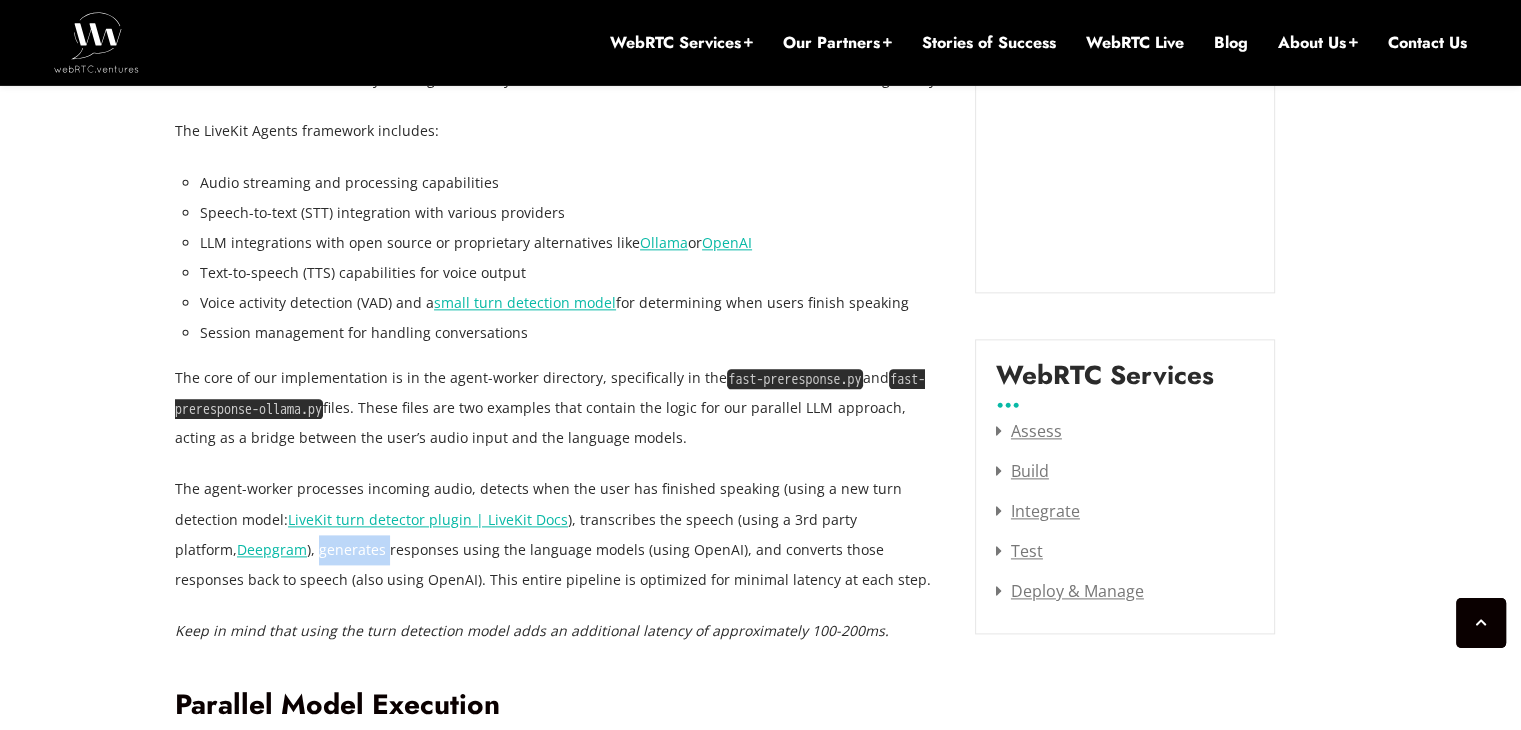 click on "The agent-worker processes incoming audio, detects when the user has finished speaking (using a new turn detection model:  LiveKit turn detector plugin | LiveKit Docs ), transcribes the speech (using a 3rd party platform,  Deepgram ), generates responses using the language models (using OpenAI), and converts those responses back to speech (also using OpenAI). This entire pipeline is optimized for minimal latency at each step." at bounding box center [560, 534] 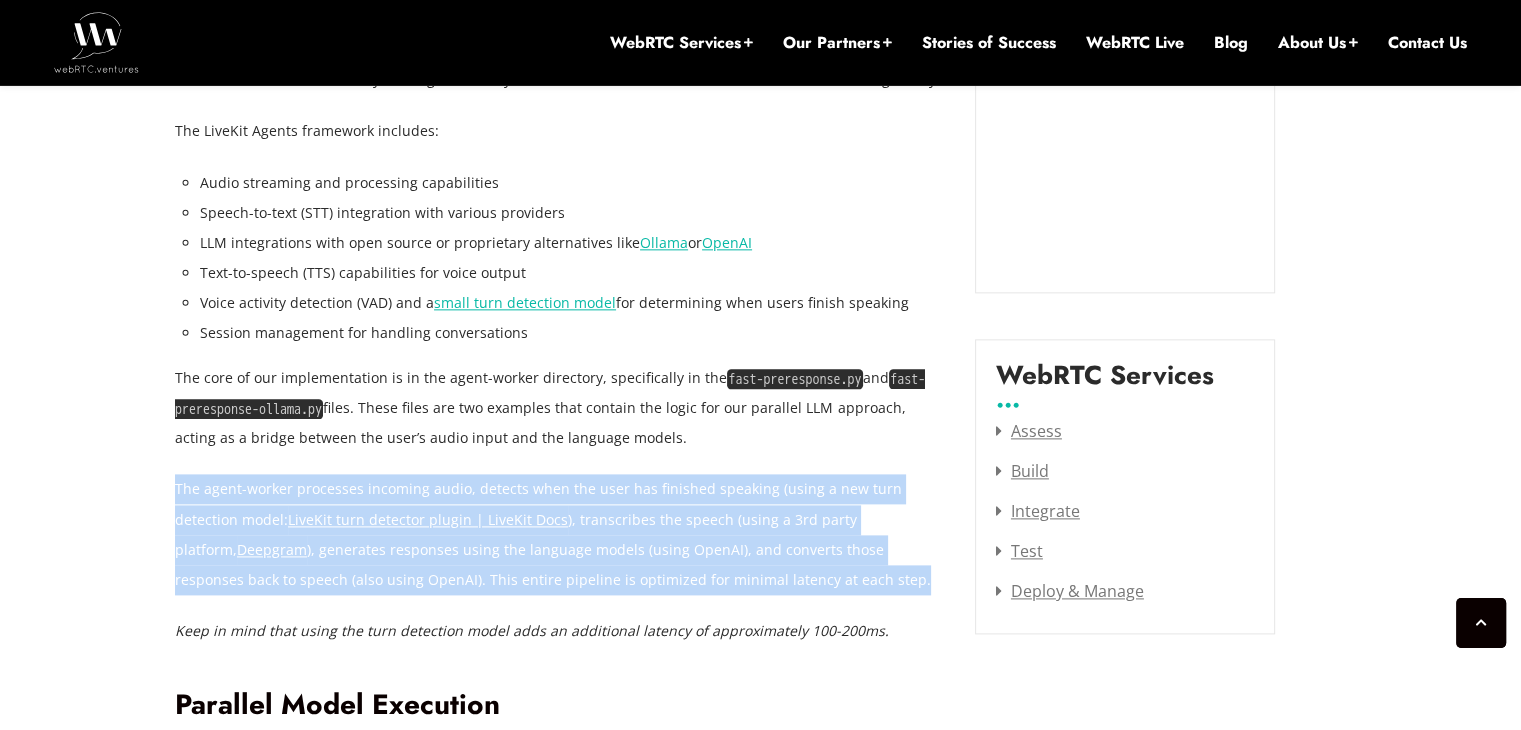 click on "The agent-worker processes incoming audio, detects when the user has finished speaking (using a new turn detection model:  LiveKit turn detector plugin | LiveKit Docs ), transcribes the speech (using a 3rd party platform,  Deepgram ), generates responses using the language models (using OpenAI), and converts those responses back to speech (also using OpenAI). This entire pipeline is optimized for minimal latency at each step." at bounding box center [560, 534] 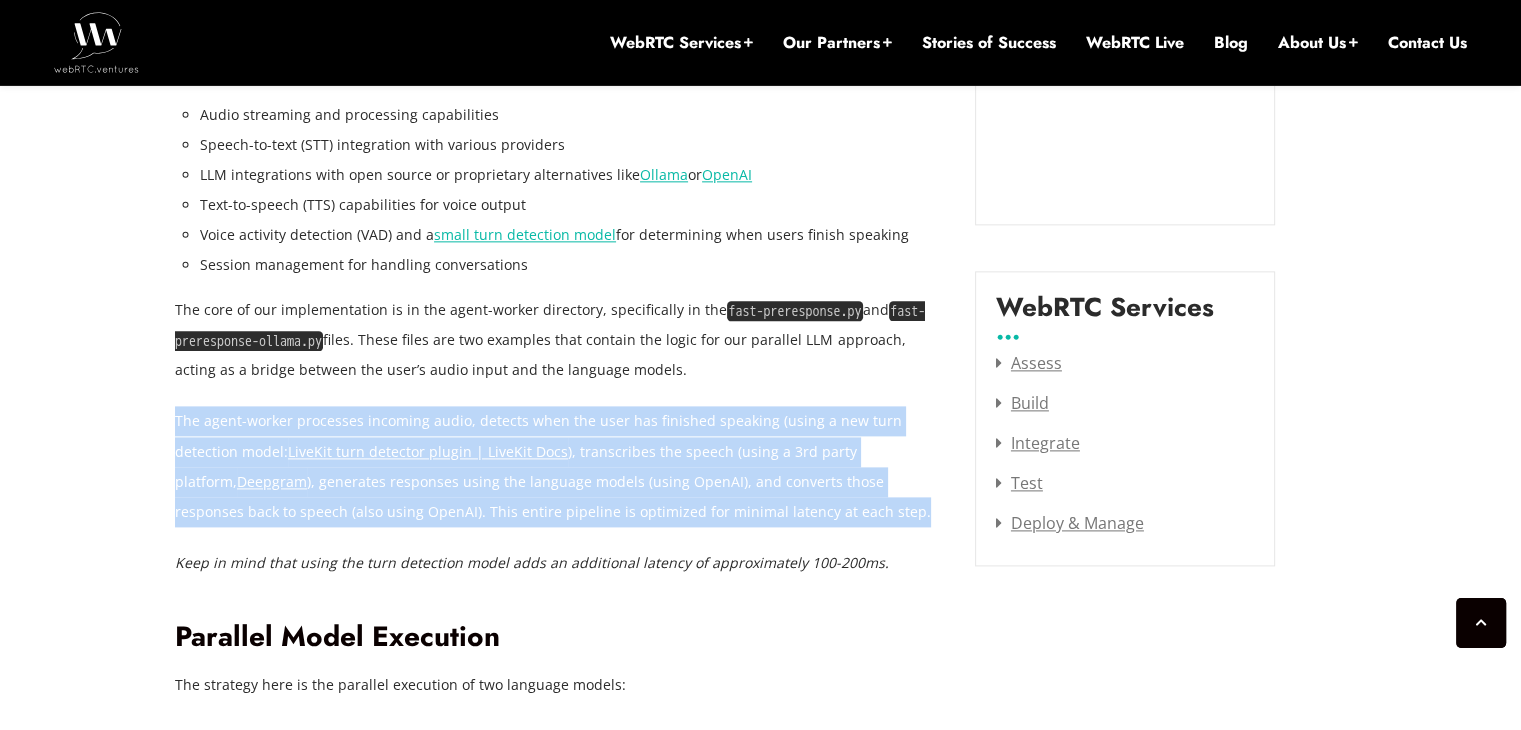 scroll, scrollTop: 2499, scrollLeft: 0, axis: vertical 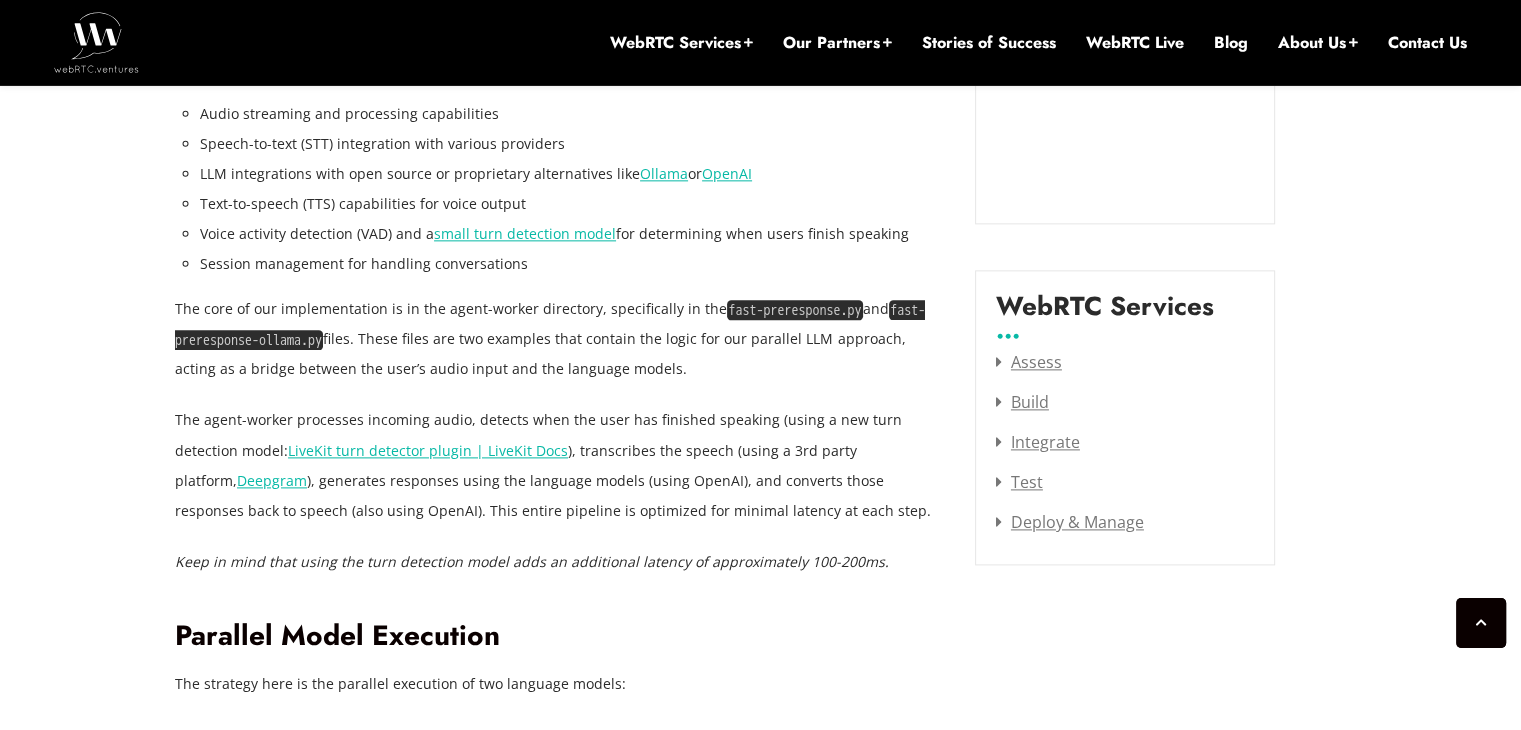 click on "Keep in mind that using the turn detection model adds an additional latency of approximately 100-200ms." at bounding box center (532, 561) 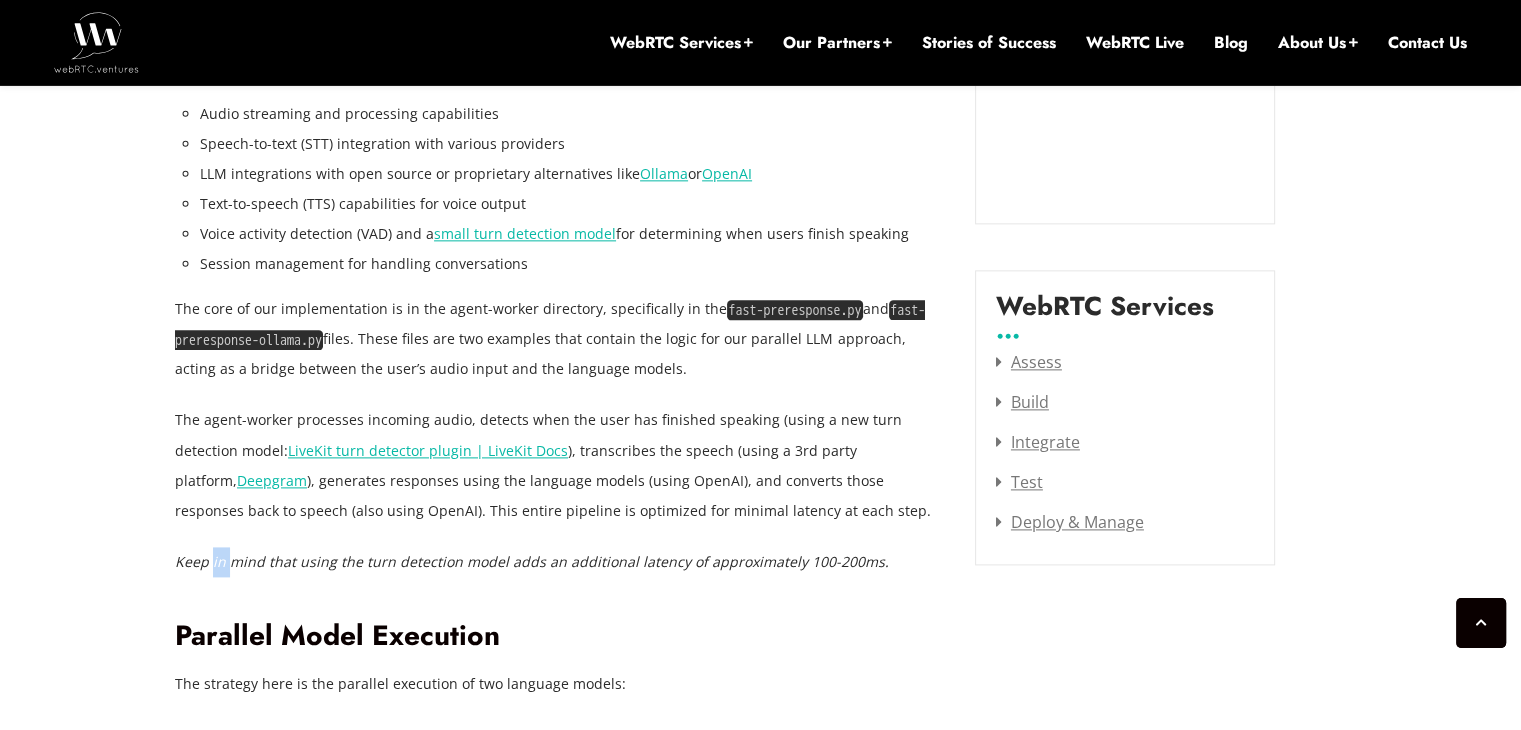 click on "Keep in mind that using the turn detection model adds an additional latency of approximately 100-200ms." at bounding box center [532, 561] 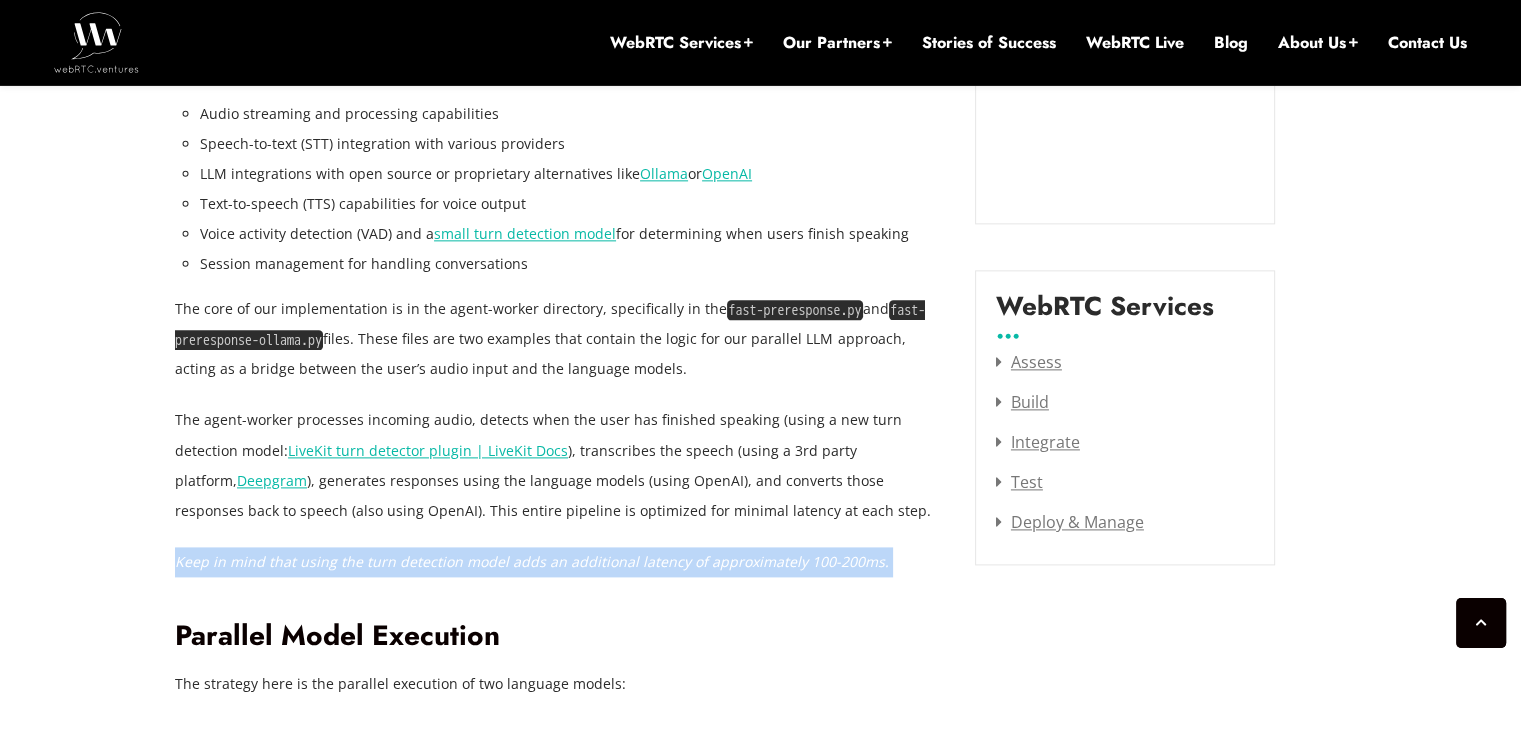 click on "Keep in mind that using the turn detection model adds an additional latency of approximately 100-200ms." at bounding box center (532, 561) 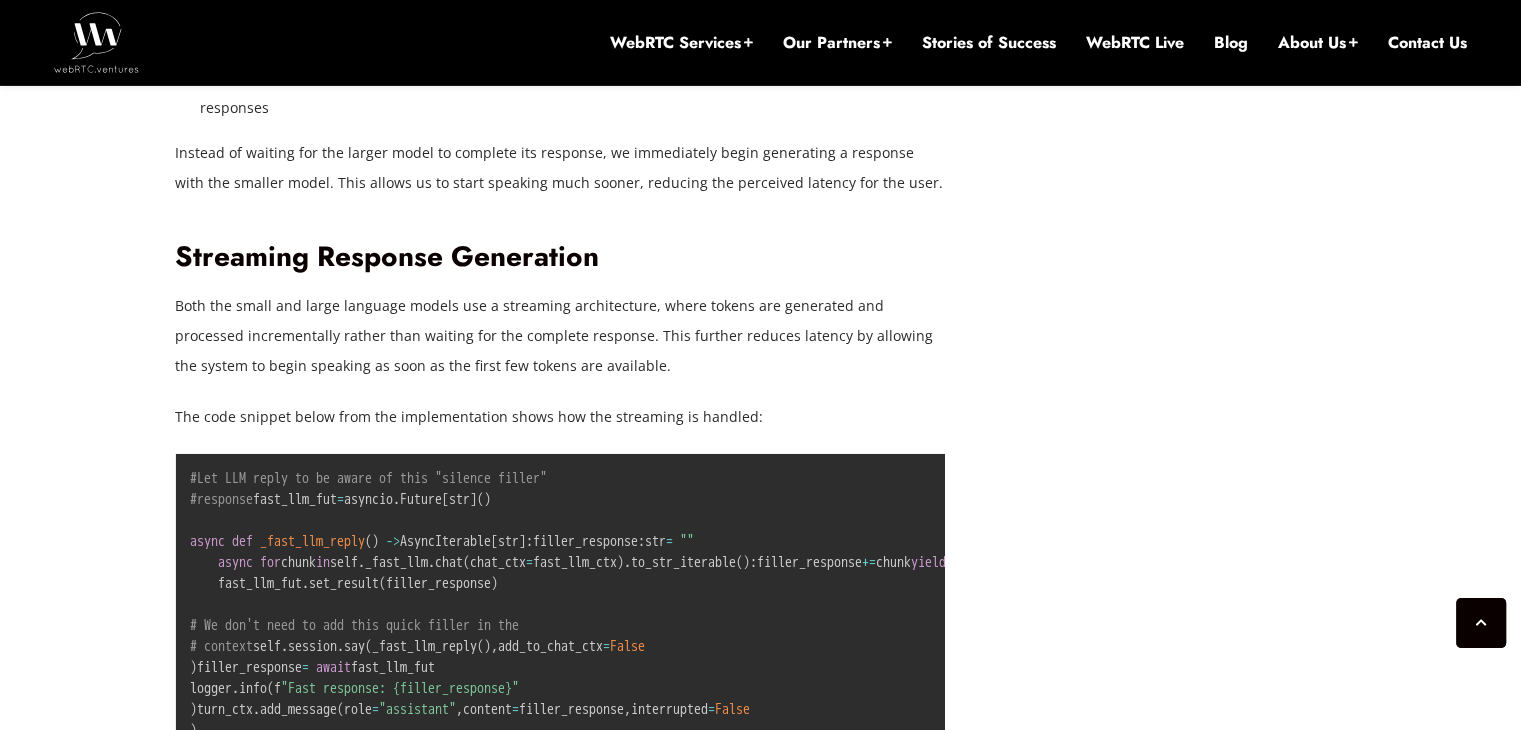 scroll, scrollTop: 3192, scrollLeft: 0, axis: vertical 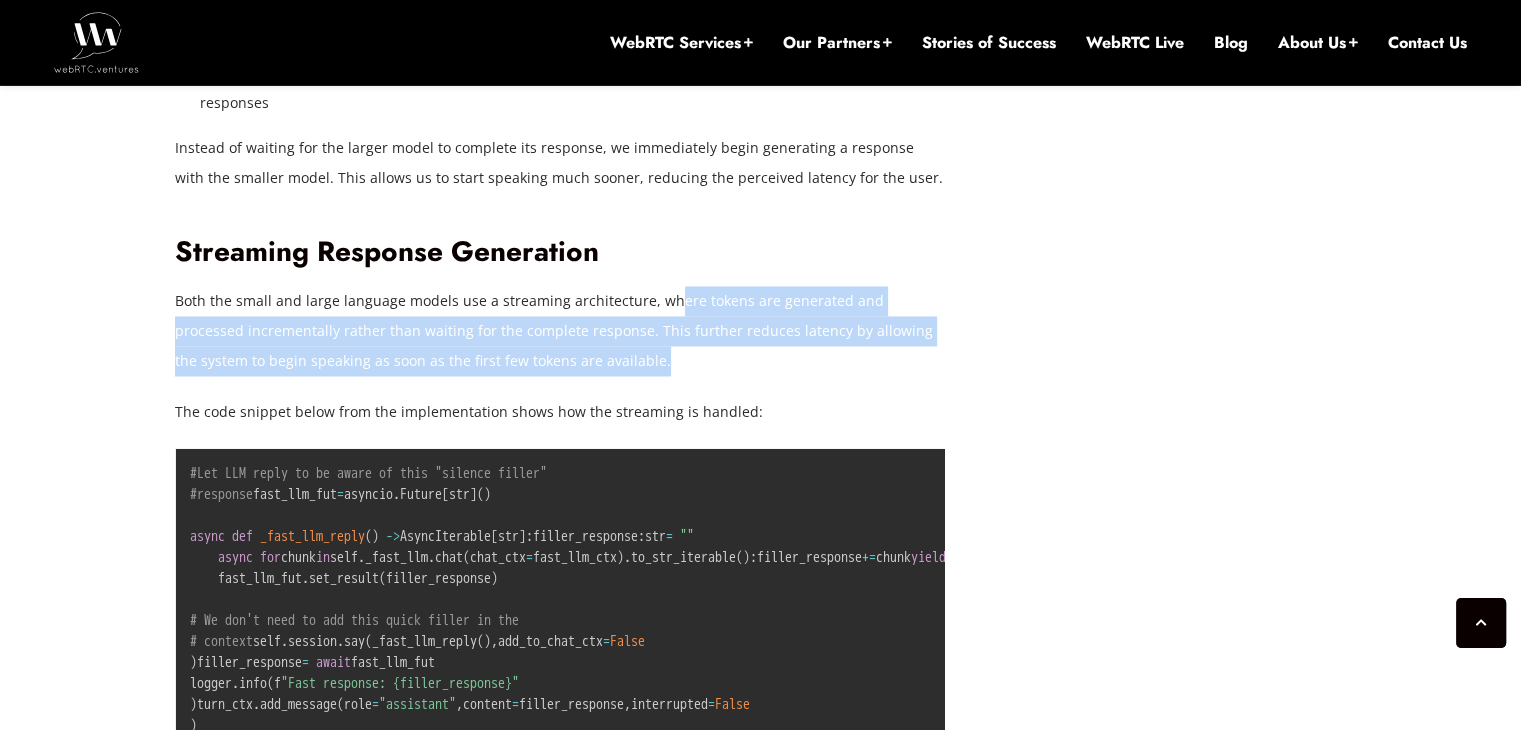 drag, startPoint x: 661, startPoint y: 297, endPoint x: 618, endPoint y: 369, distance: 83.86298 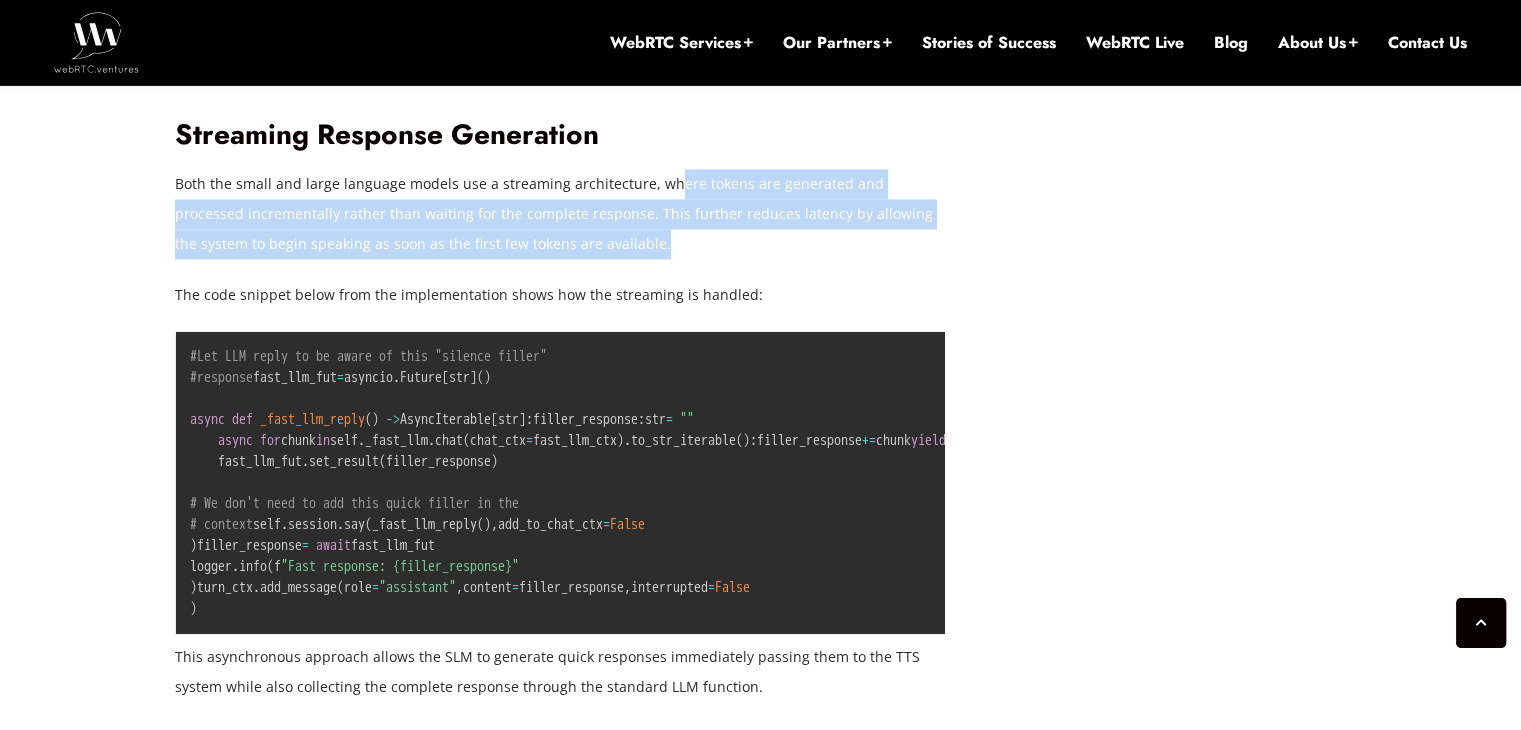 scroll, scrollTop: 3344, scrollLeft: 0, axis: vertical 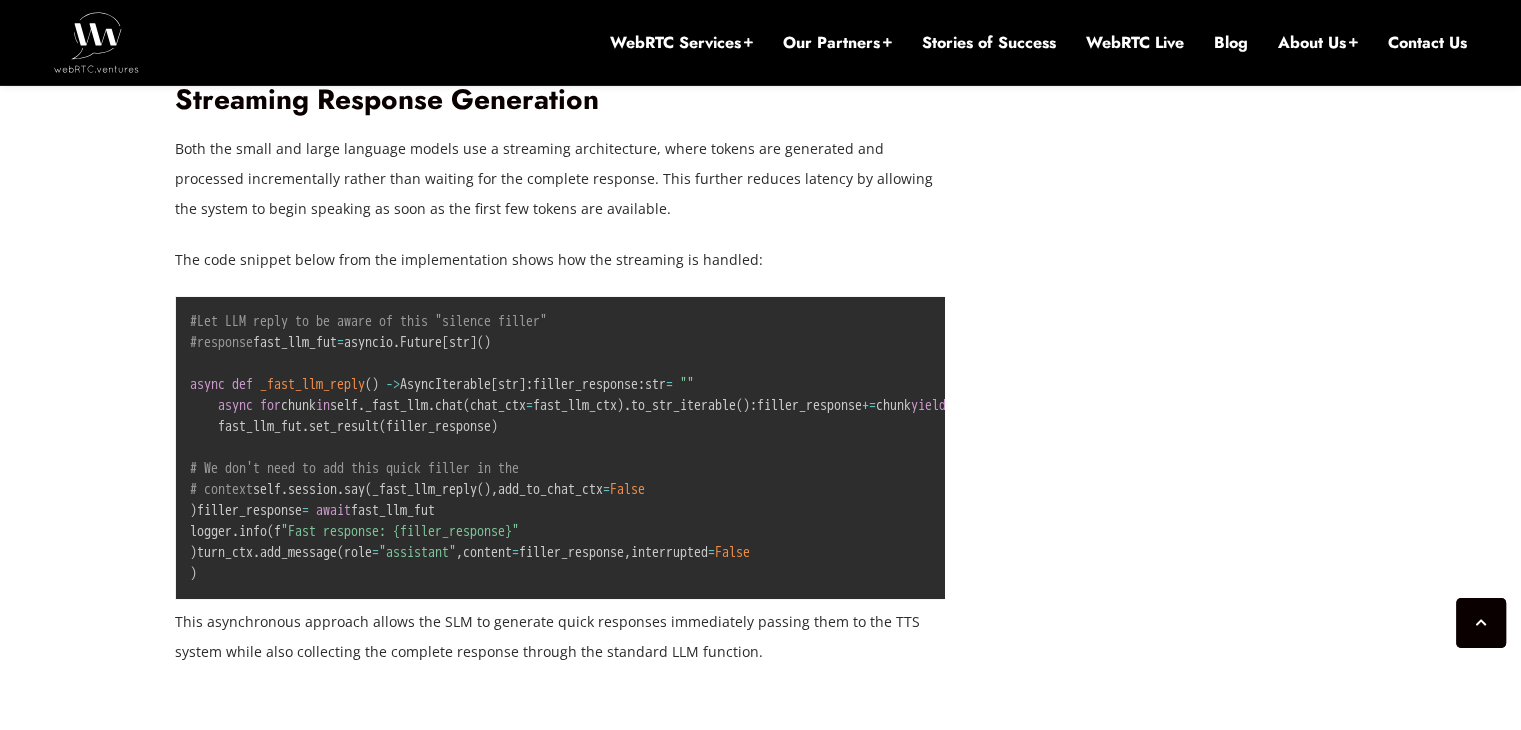 click on "The code snippet below from the implementation shows how the streaming is handled:" at bounding box center (560, 260) 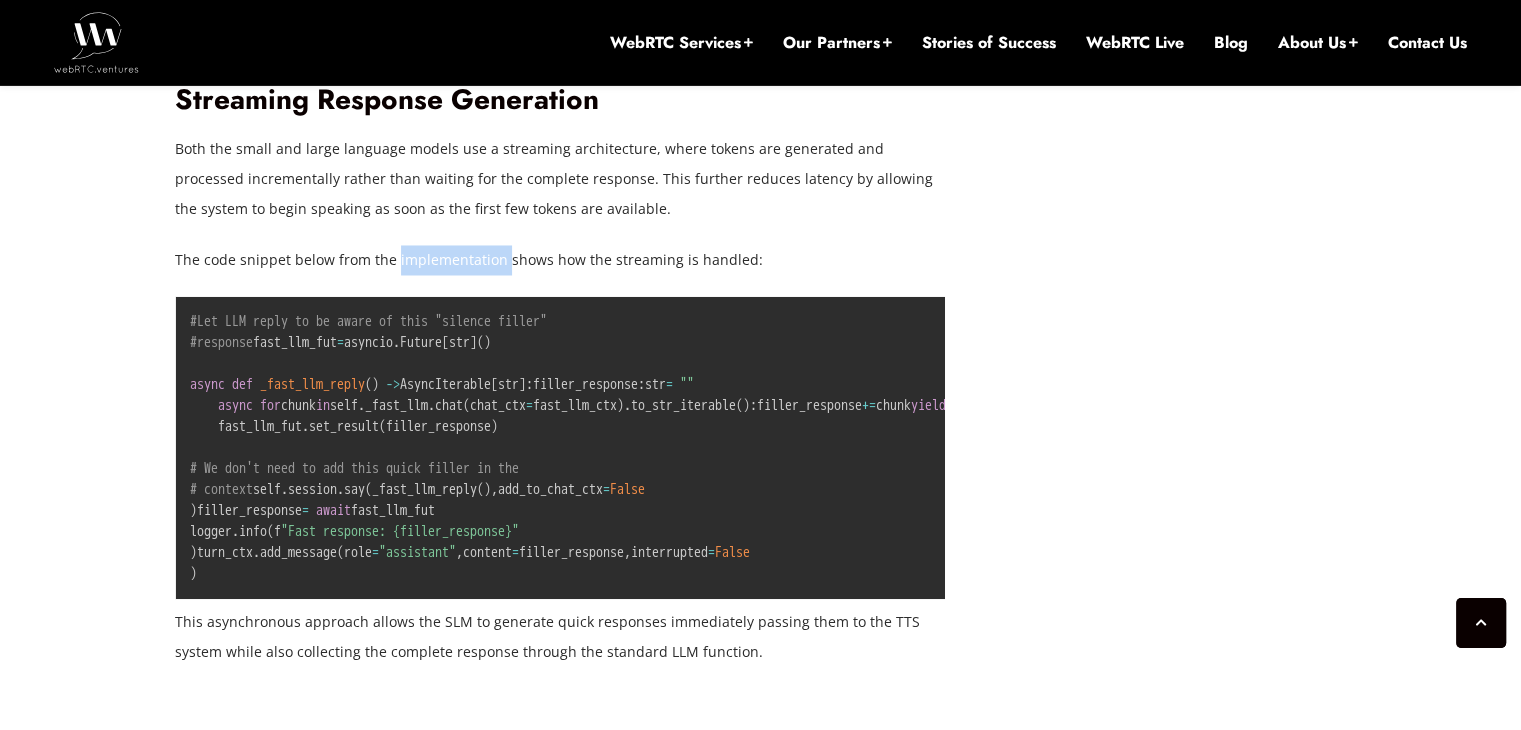 click on "The code snippet below from the implementation shows how the streaming is handled:" at bounding box center (560, 260) 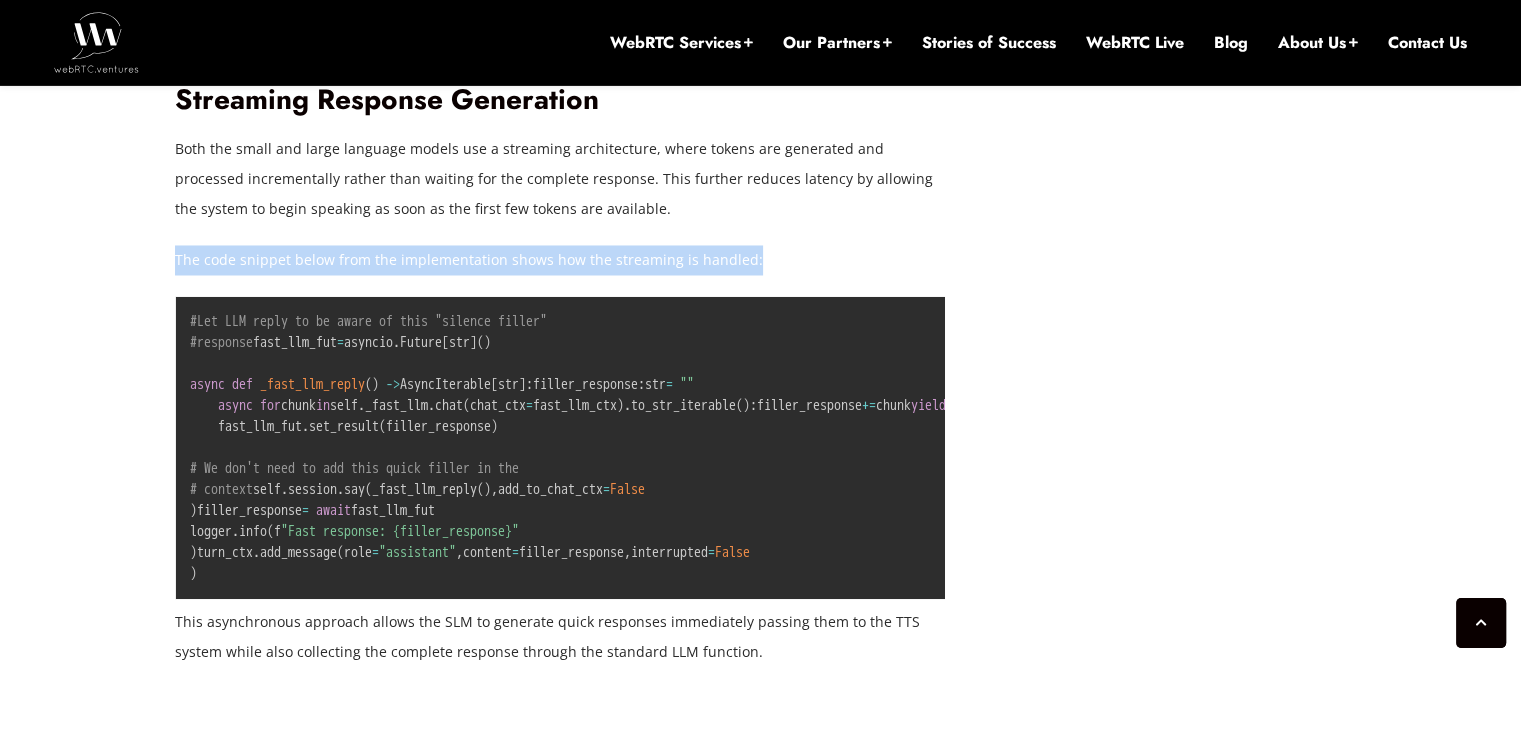 click on "The code snippet below from the implementation shows how the streaming is handled:" at bounding box center (560, 260) 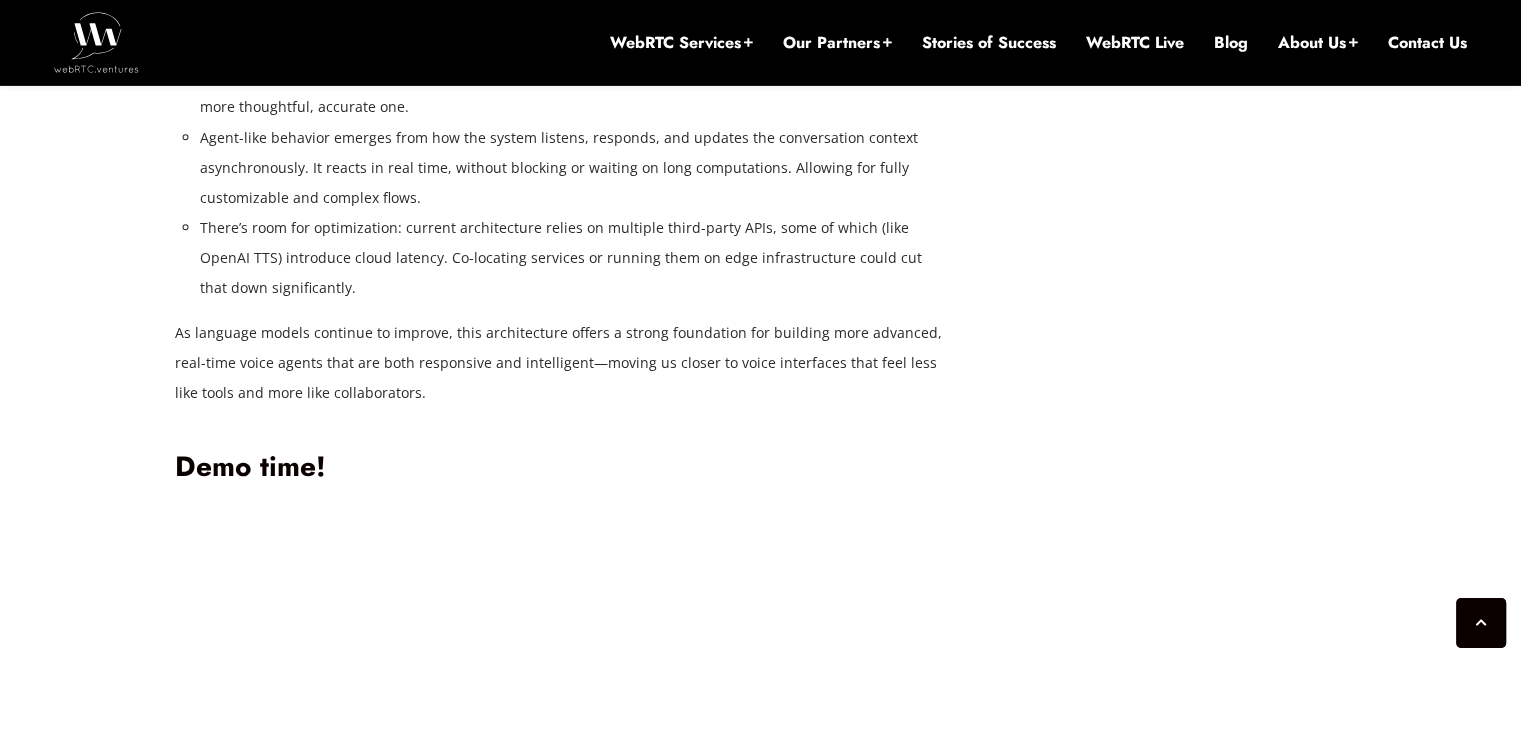 scroll, scrollTop: 5622, scrollLeft: 0, axis: vertical 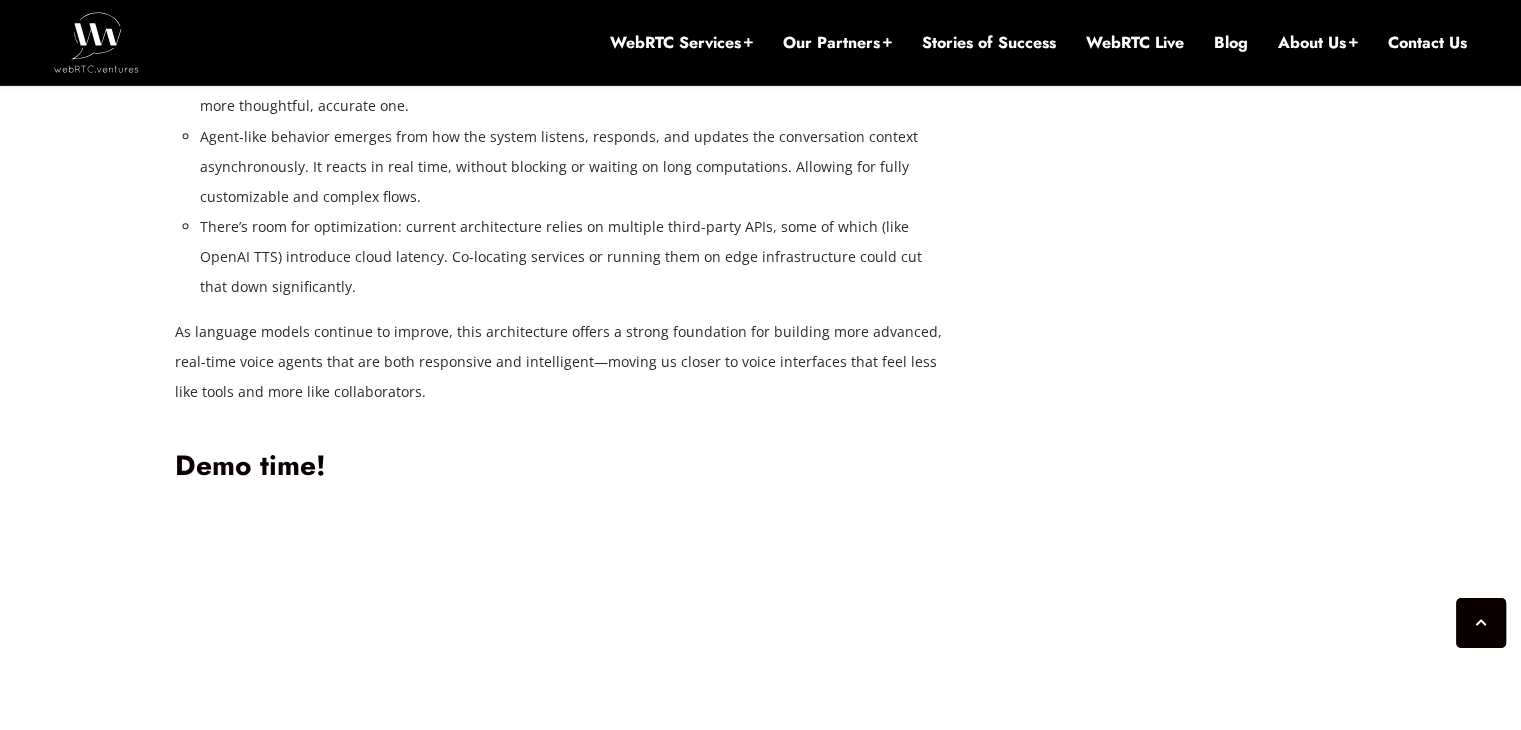 drag, startPoint x: 521, startPoint y: 156, endPoint x: 720, endPoint y: 213, distance: 207.00241 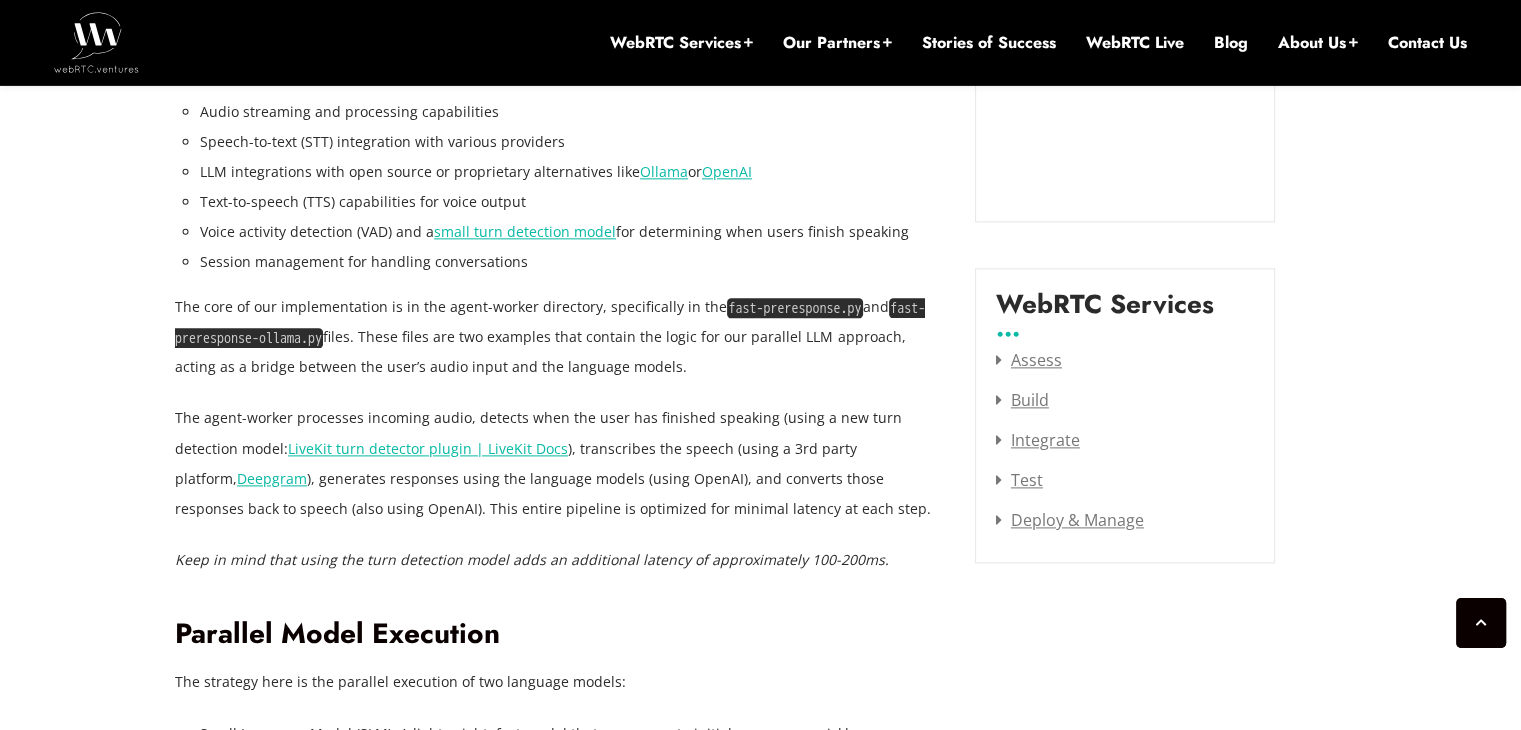 scroll, scrollTop: 2502, scrollLeft: 0, axis: vertical 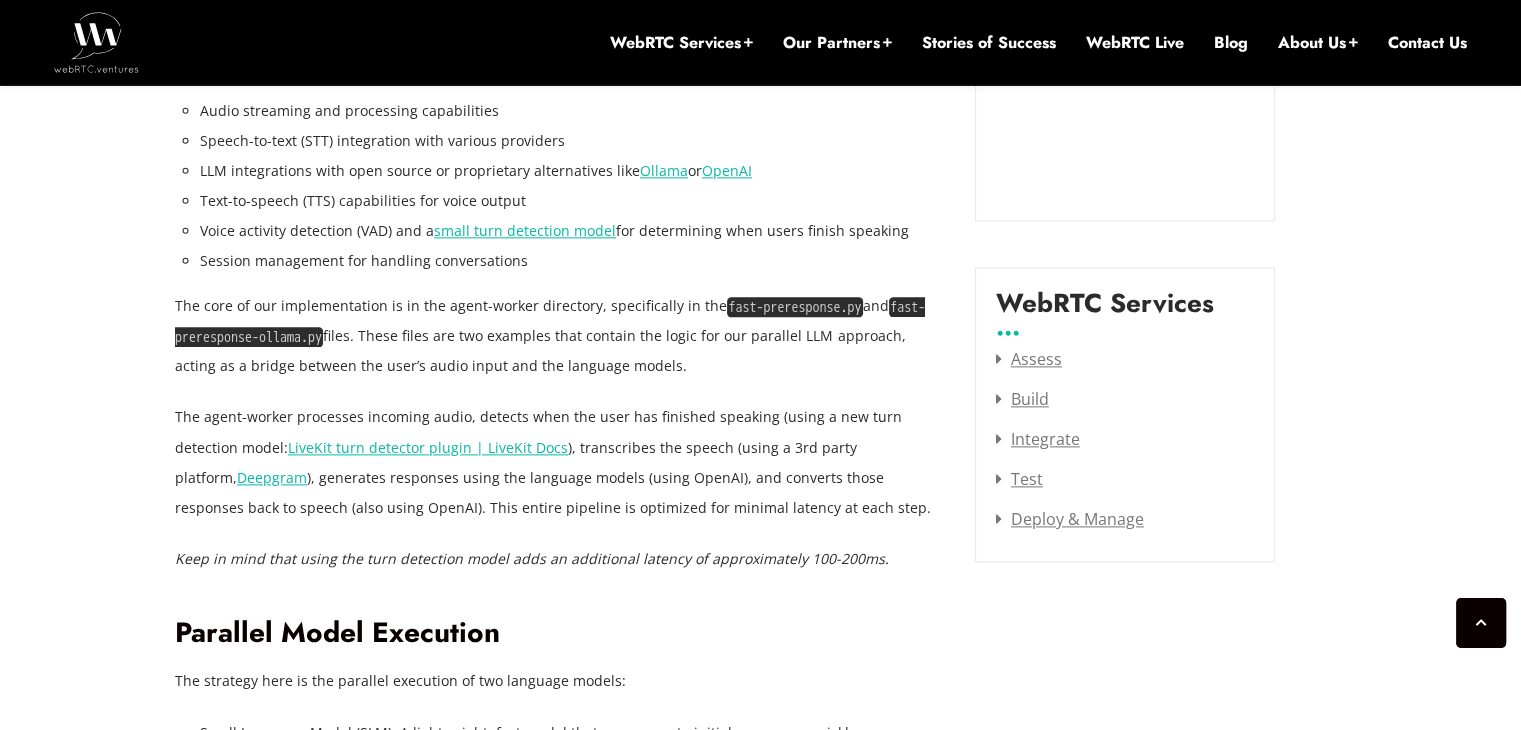 click on "fast-preresponse.py" at bounding box center [795, 307] 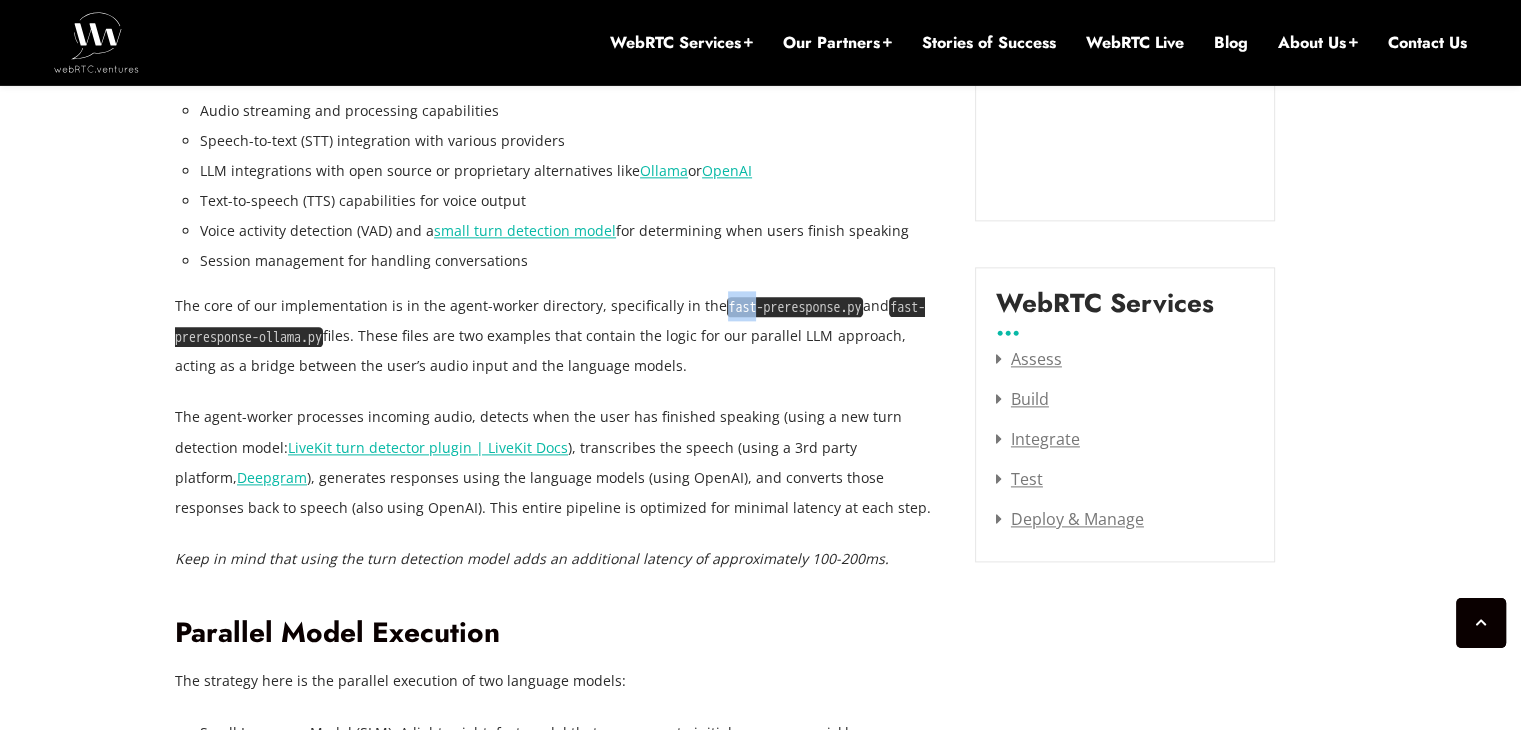 click on "fast-preresponse.py" at bounding box center [795, 307] 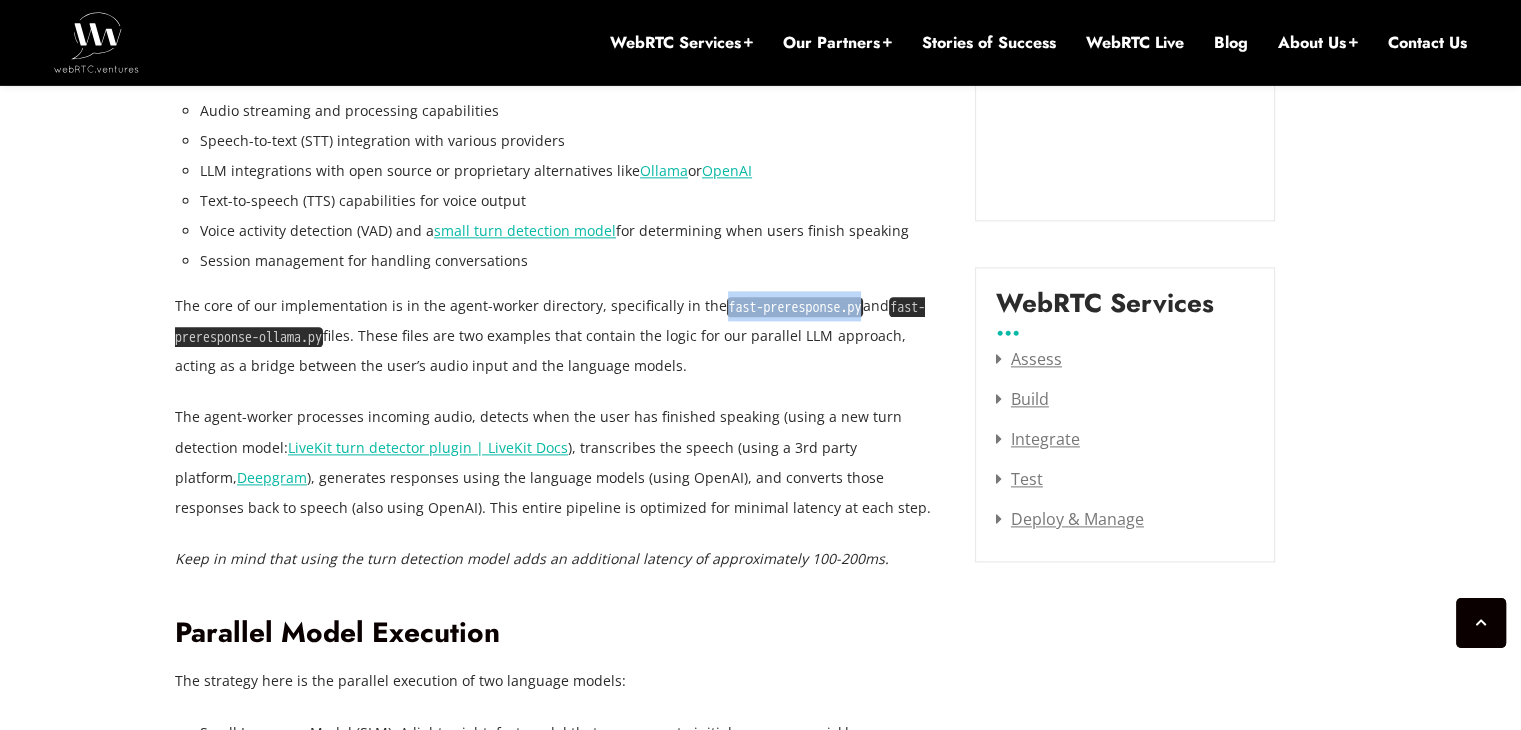 drag, startPoint x: 860, startPoint y: 309, endPoint x: 708, endPoint y: 312, distance: 152.0296 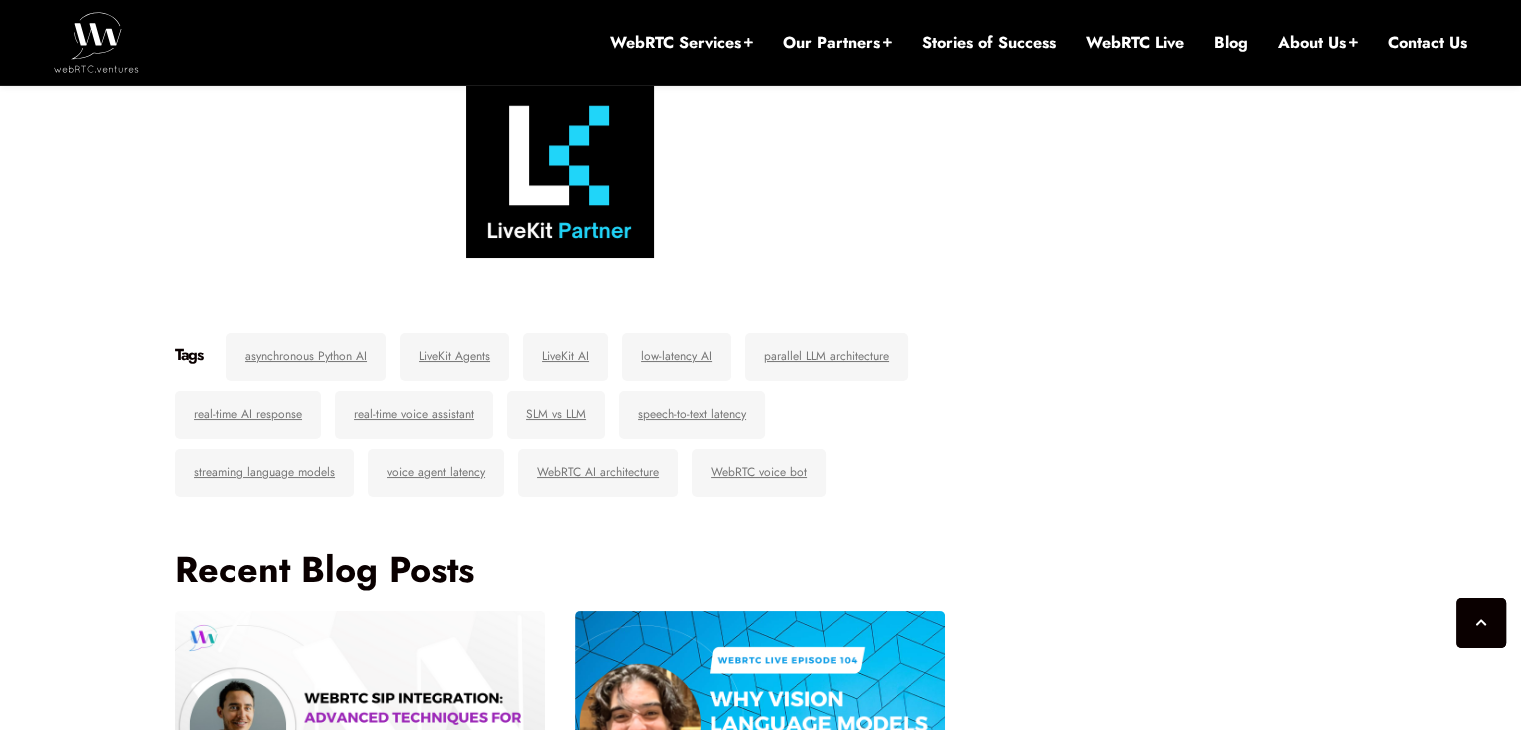 scroll, scrollTop: 7652, scrollLeft: 0, axis: vertical 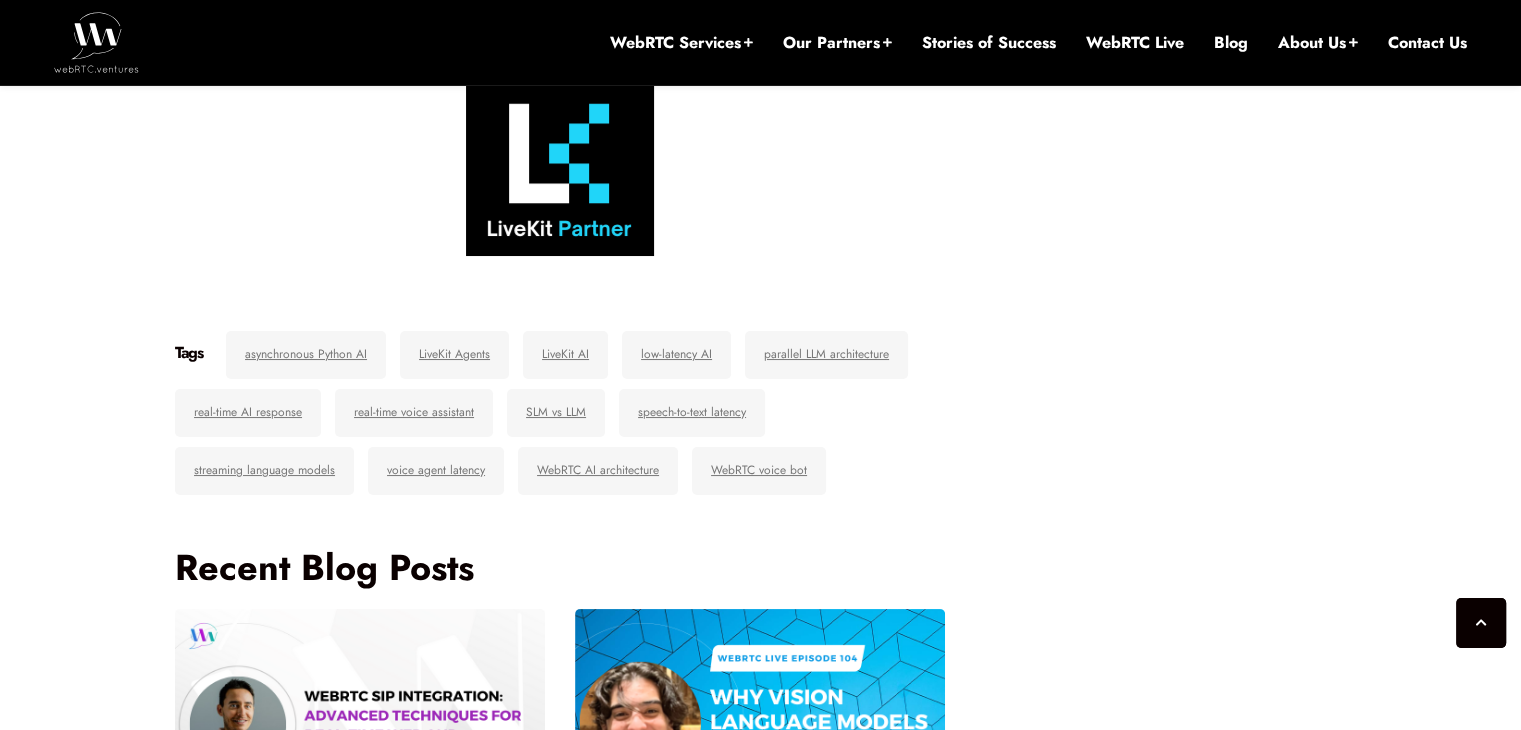 drag, startPoint x: 560, startPoint y: 342, endPoint x: 188, endPoint y: 254, distance: 382.26694 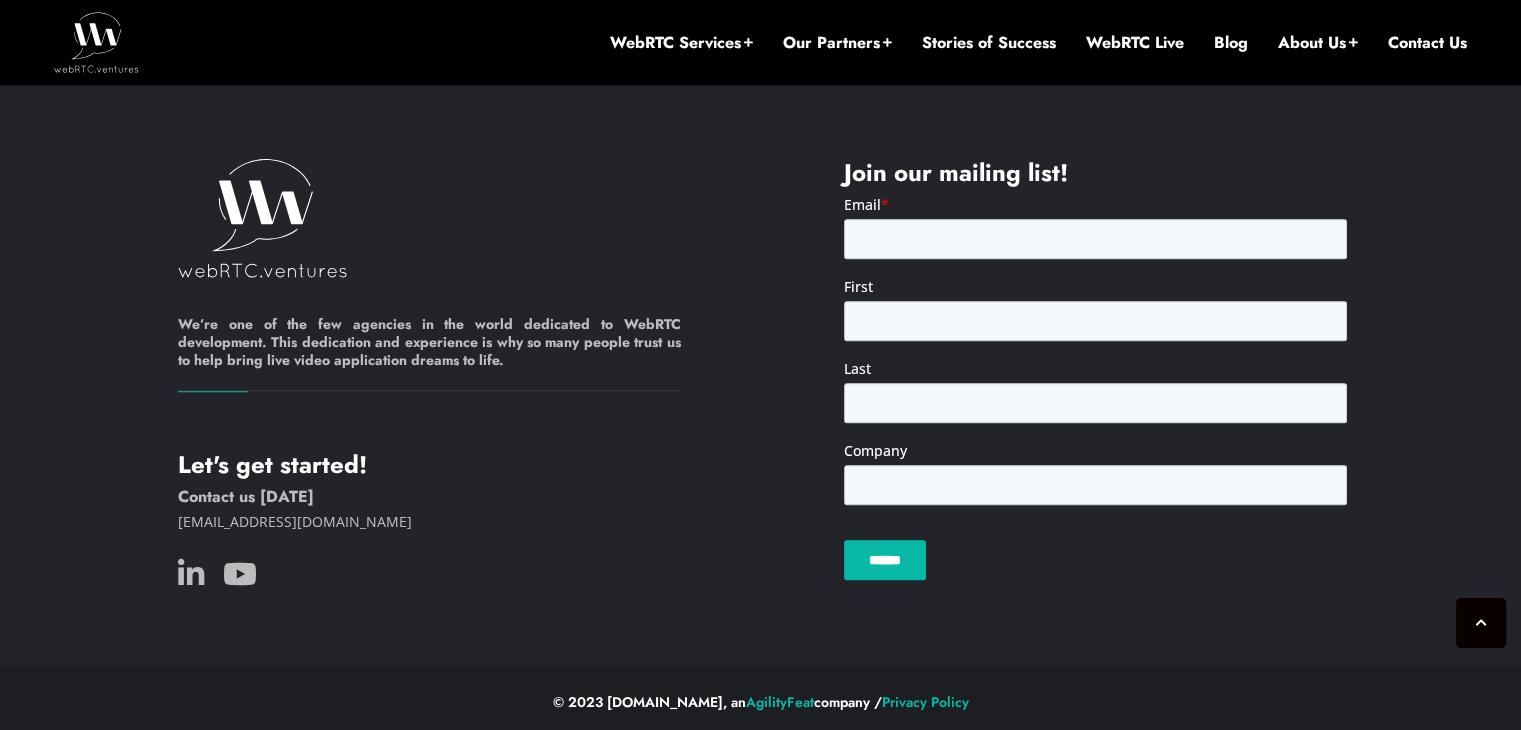 scroll, scrollTop: 9218, scrollLeft: 0, axis: vertical 